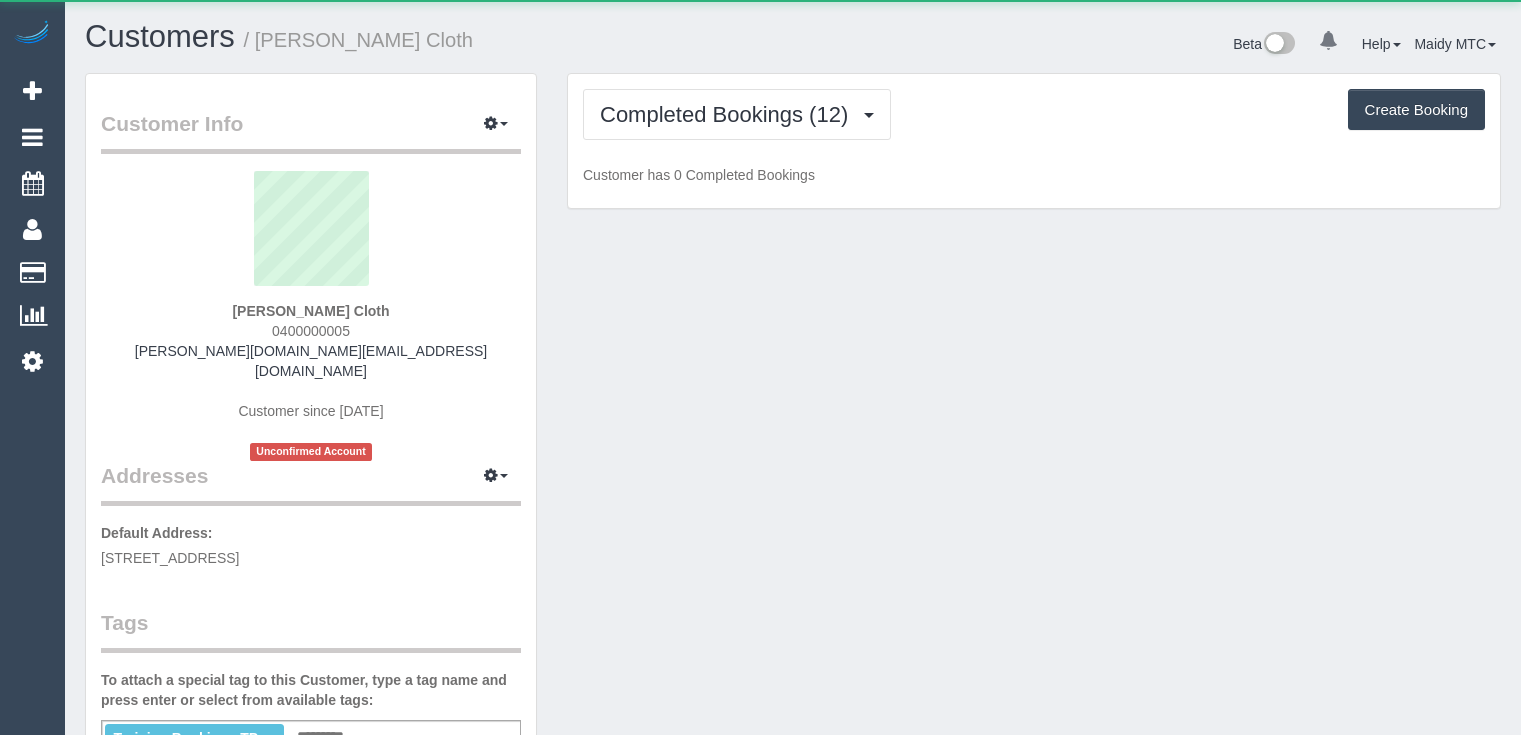 scroll, scrollTop: 0, scrollLeft: 0, axis: both 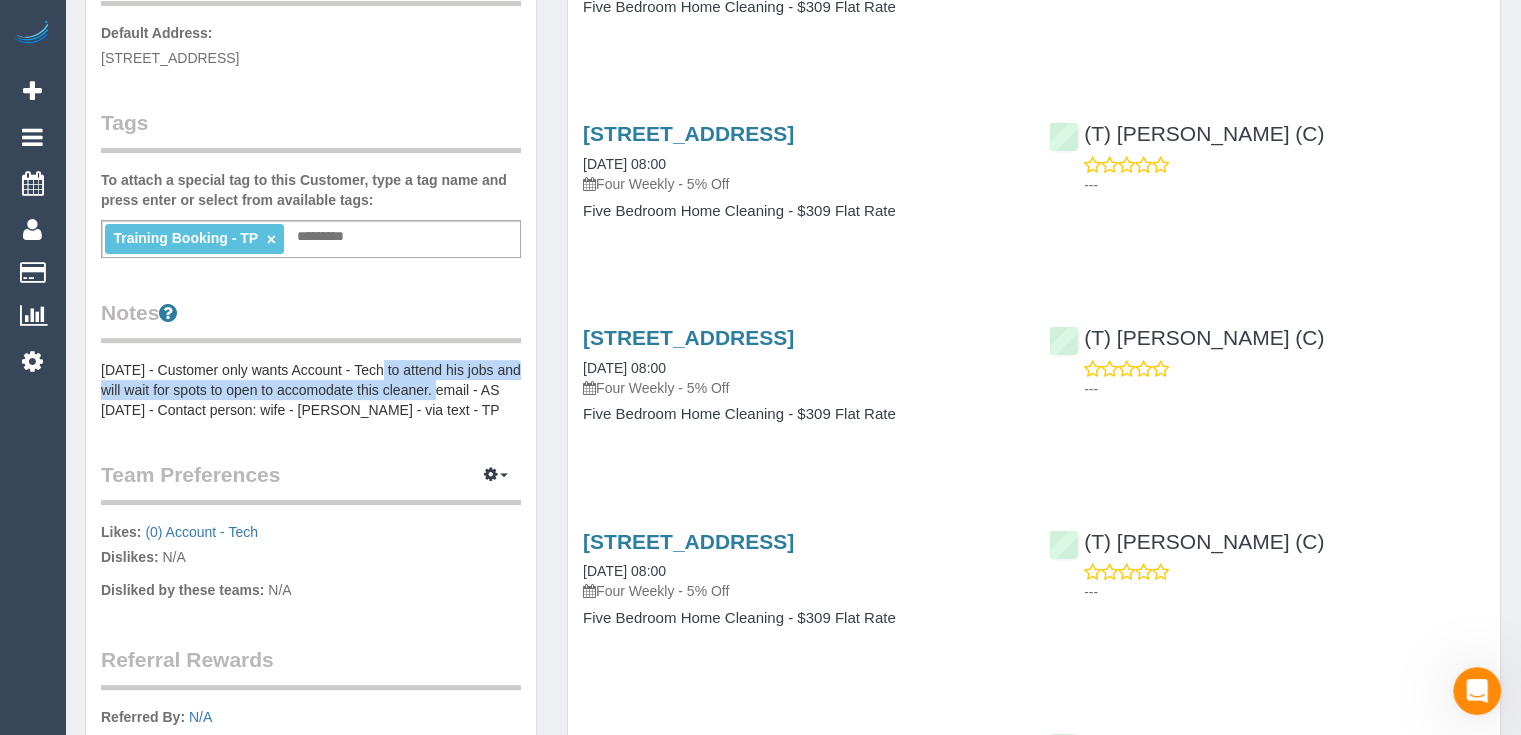 drag, startPoint x: 384, startPoint y: 345, endPoint x: 440, endPoint y: 371, distance: 61.741398 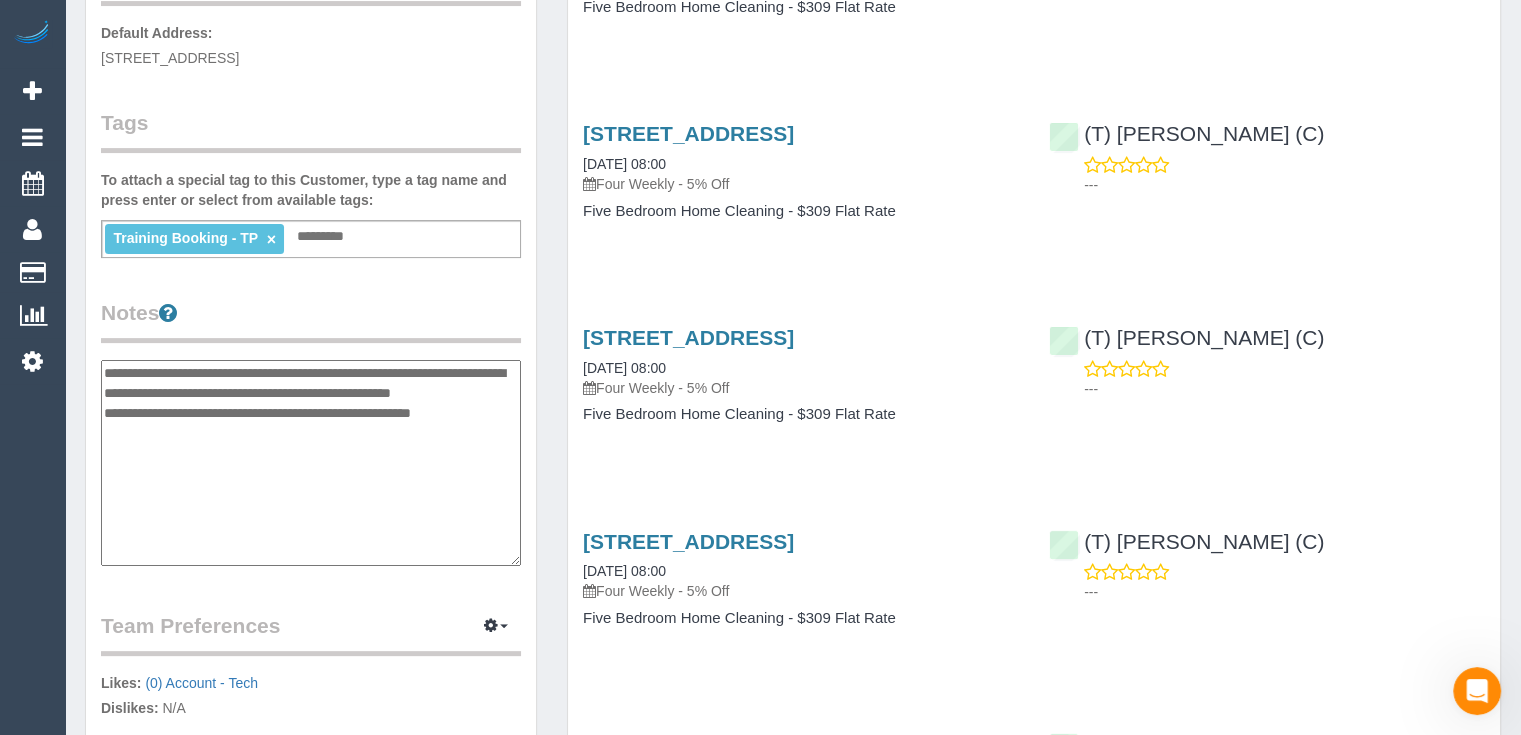click on "**********" at bounding box center [311, 463] 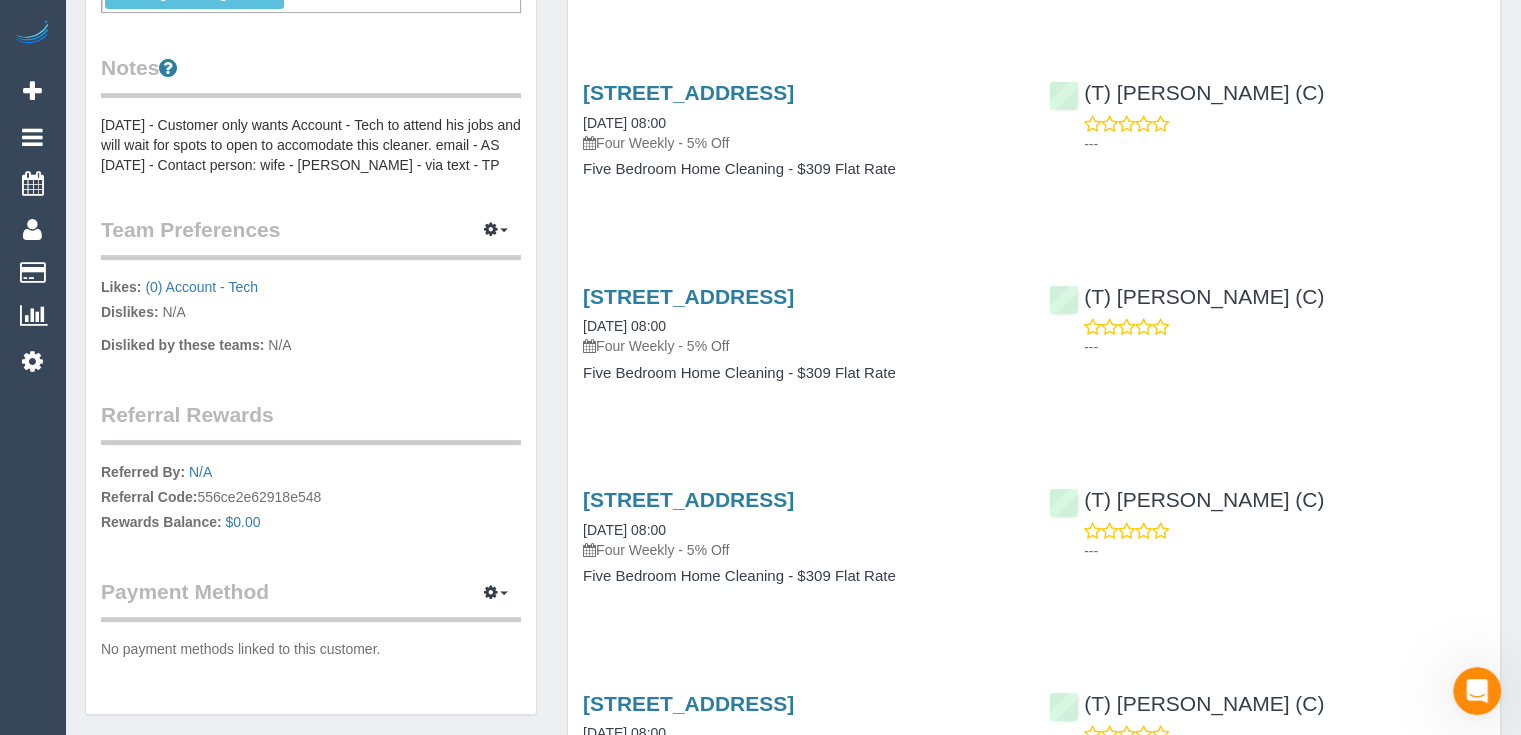 scroll, scrollTop: 700, scrollLeft: 0, axis: vertical 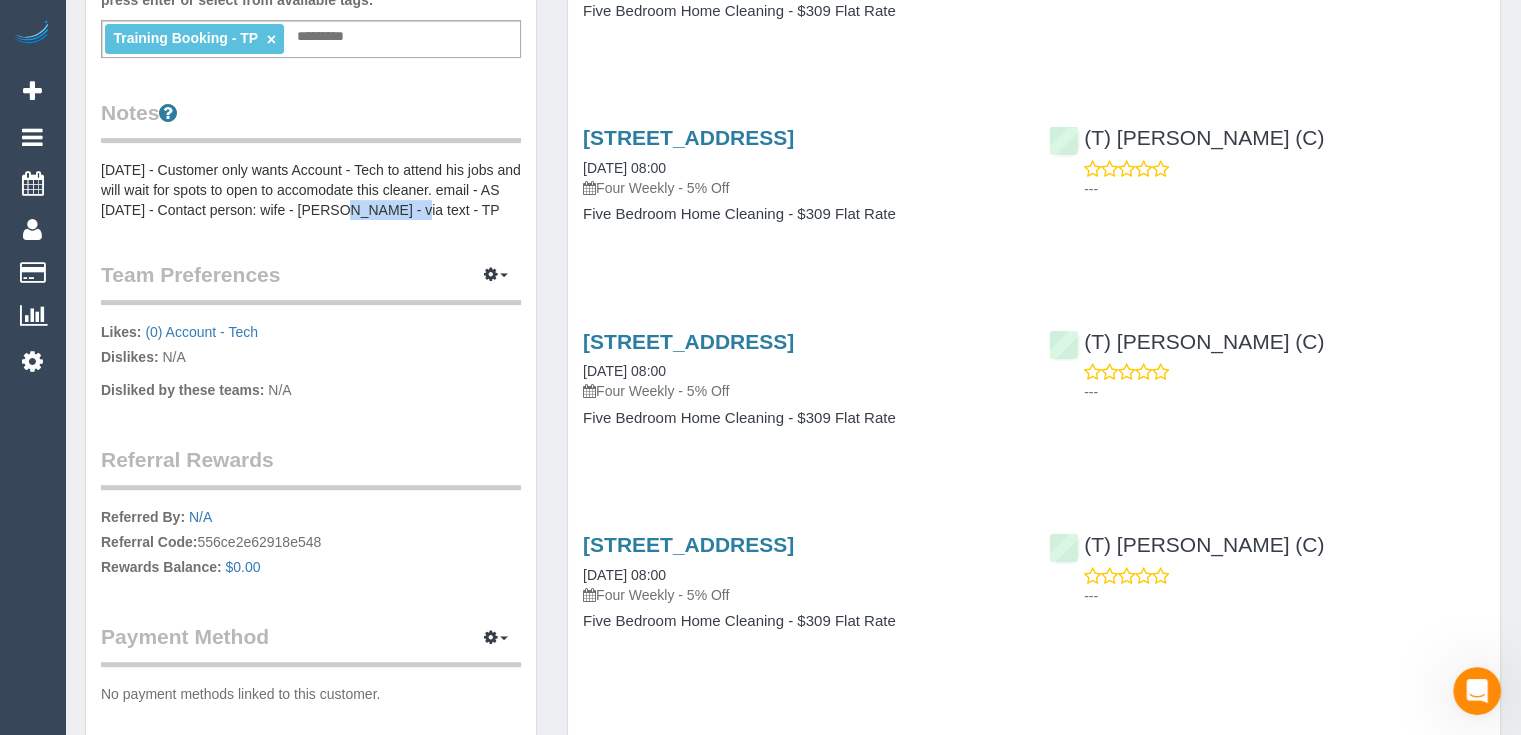 drag, startPoint x: 308, startPoint y: 208, endPoint x: 375, endPoint y: 208, distance: 67 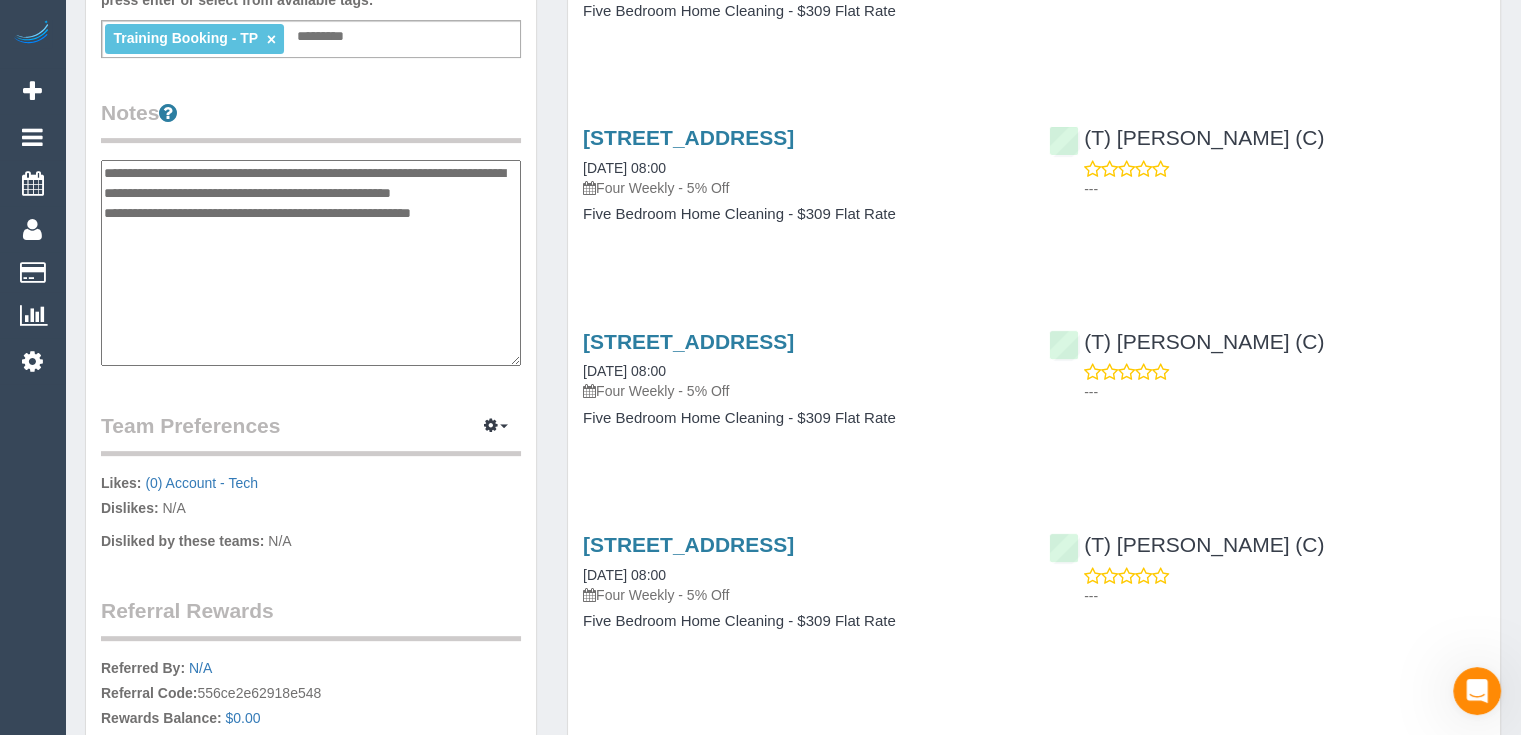 drag, startPoint x: 309, startPoint y: 208, endPoint x: 377, endPoint y: 213, distance: 68.18358 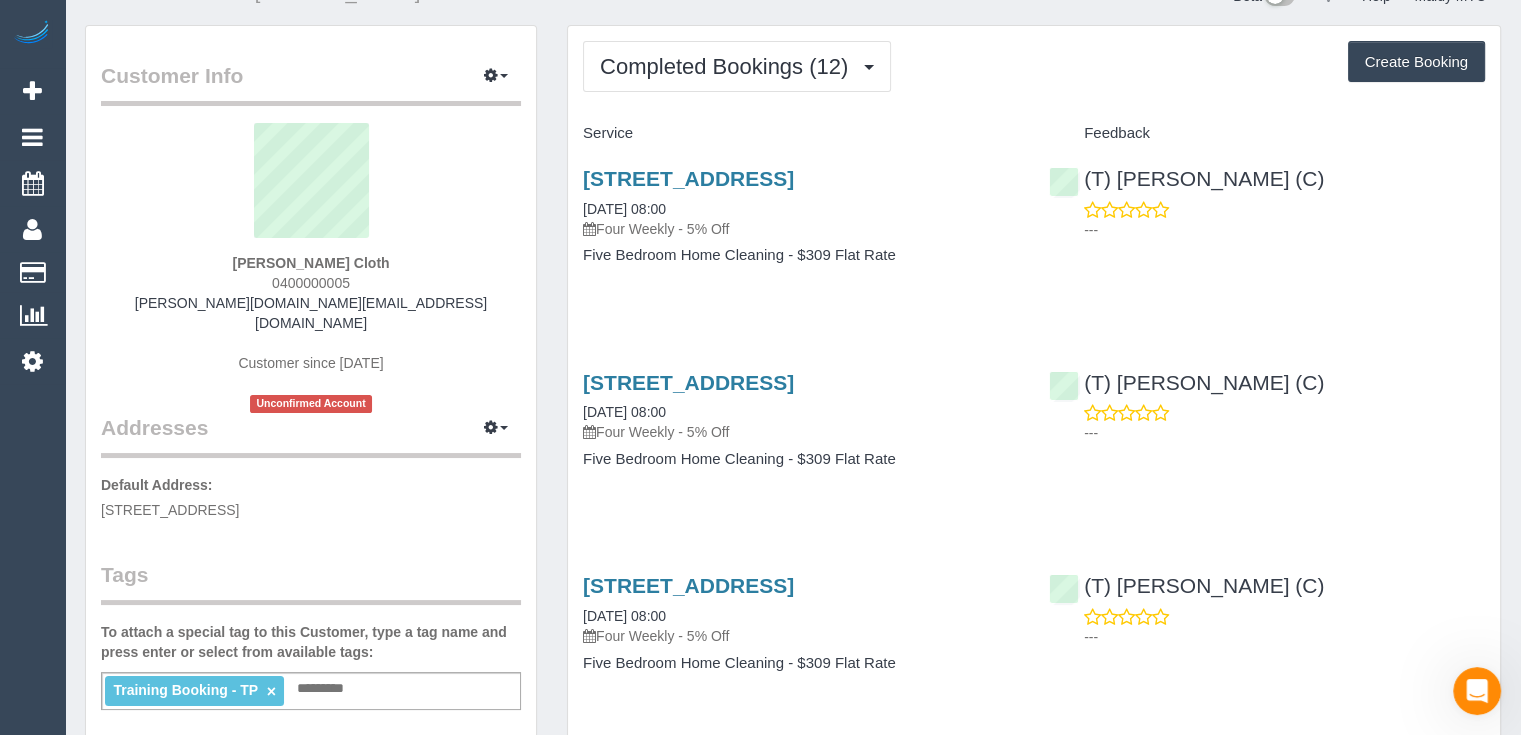 scroll, scrollTop: 0, scrollLeft: 0, axis: both 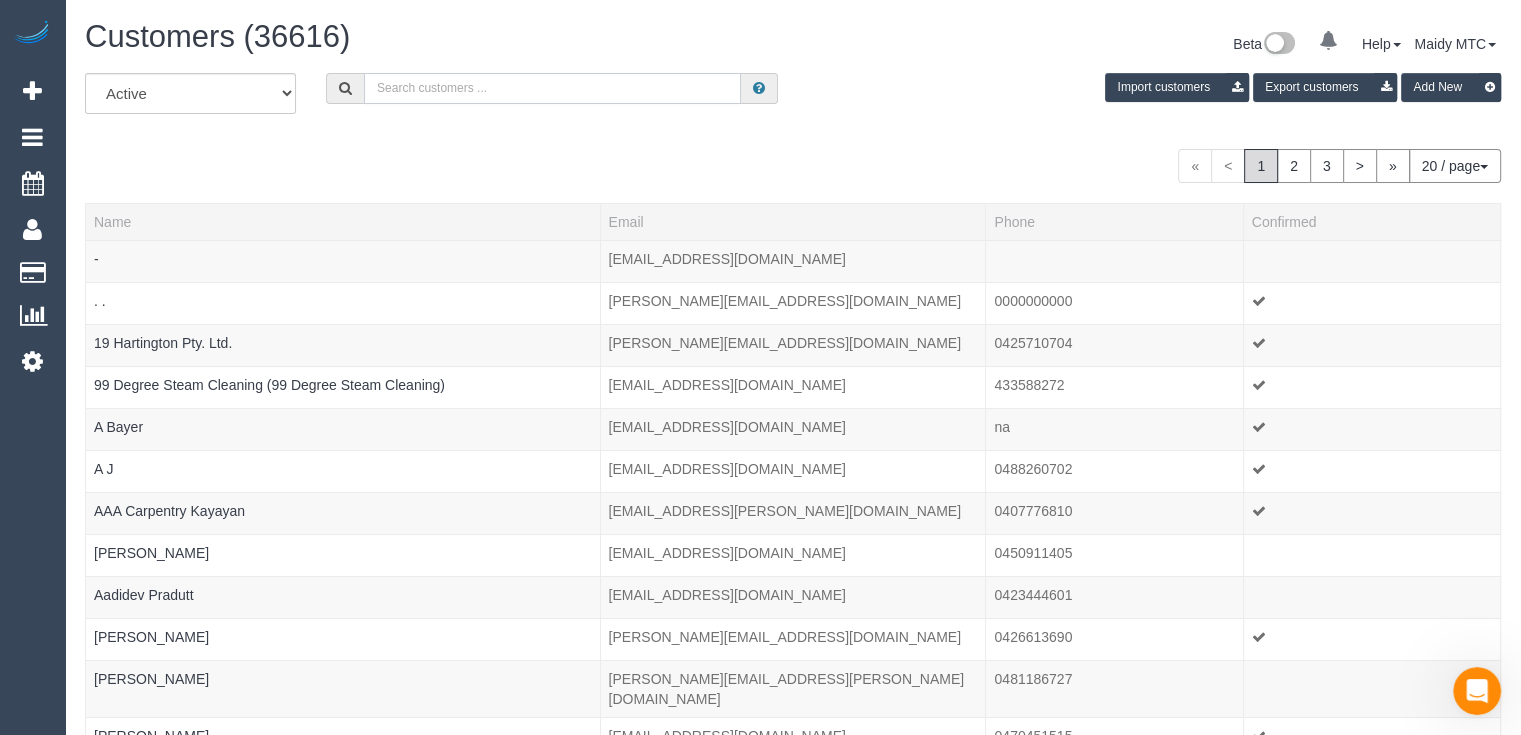 click at bounding box center [552, 88] 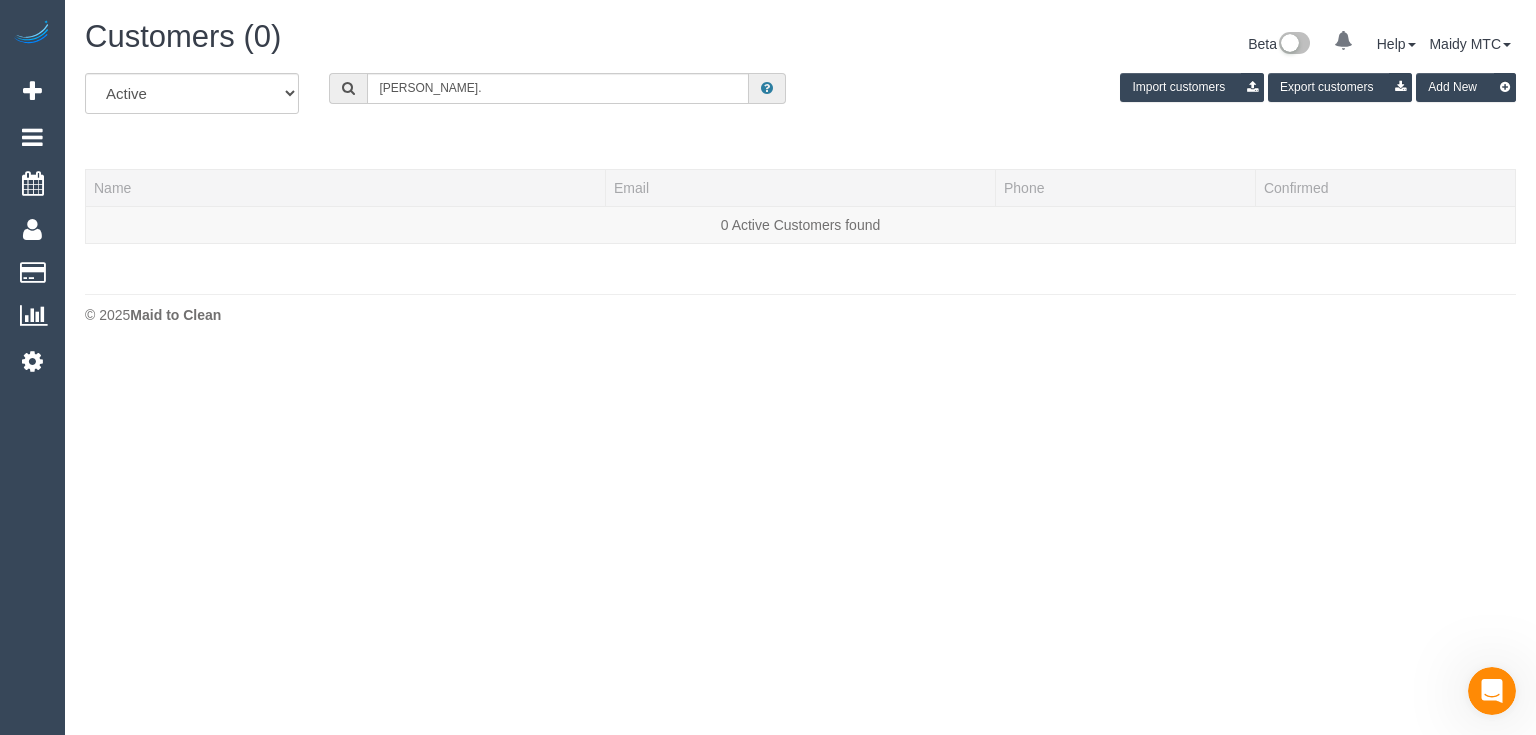 click on "© 2025
Maid to Clean" at bounding box center (800, 314) 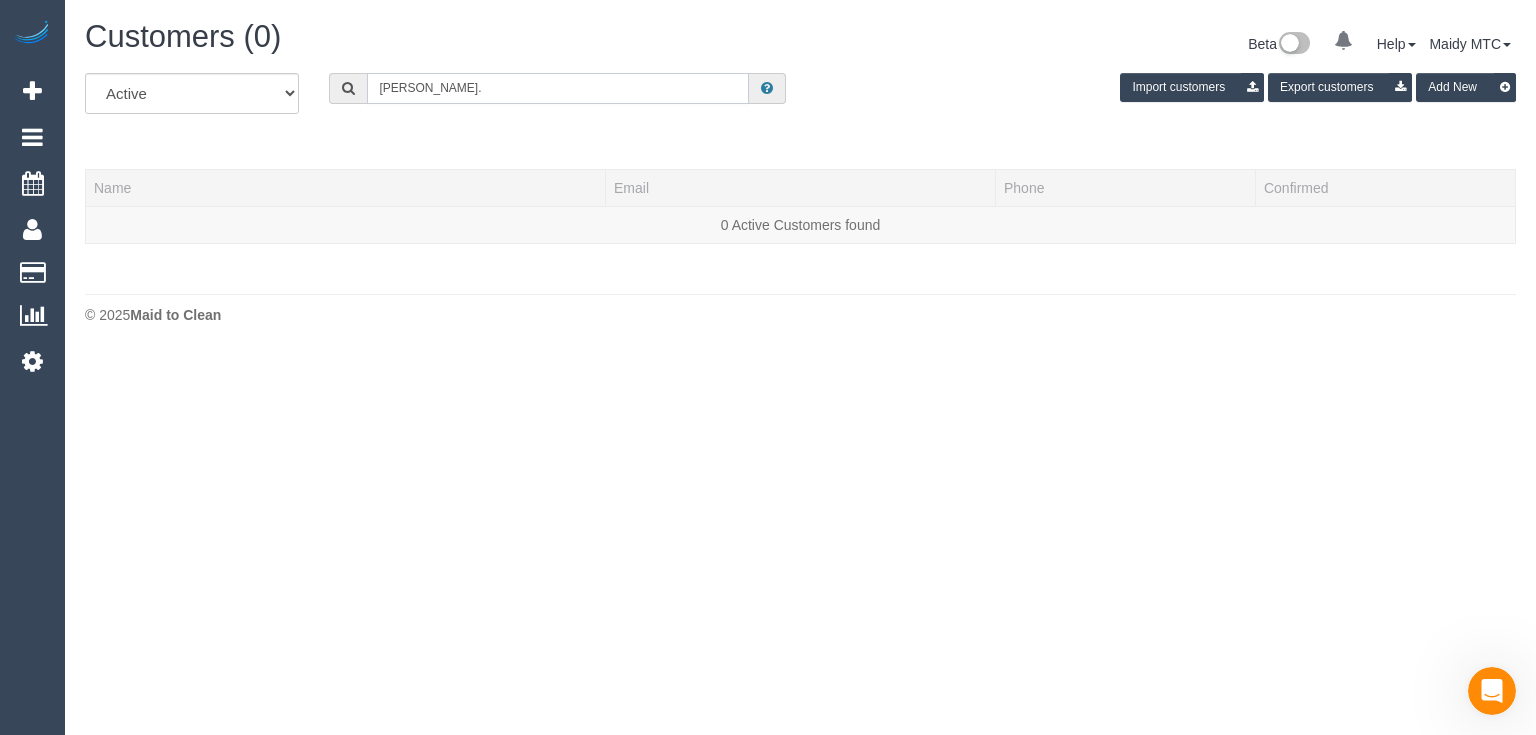 click on "Vicky Vacuum." at bounding box center [558, 88] 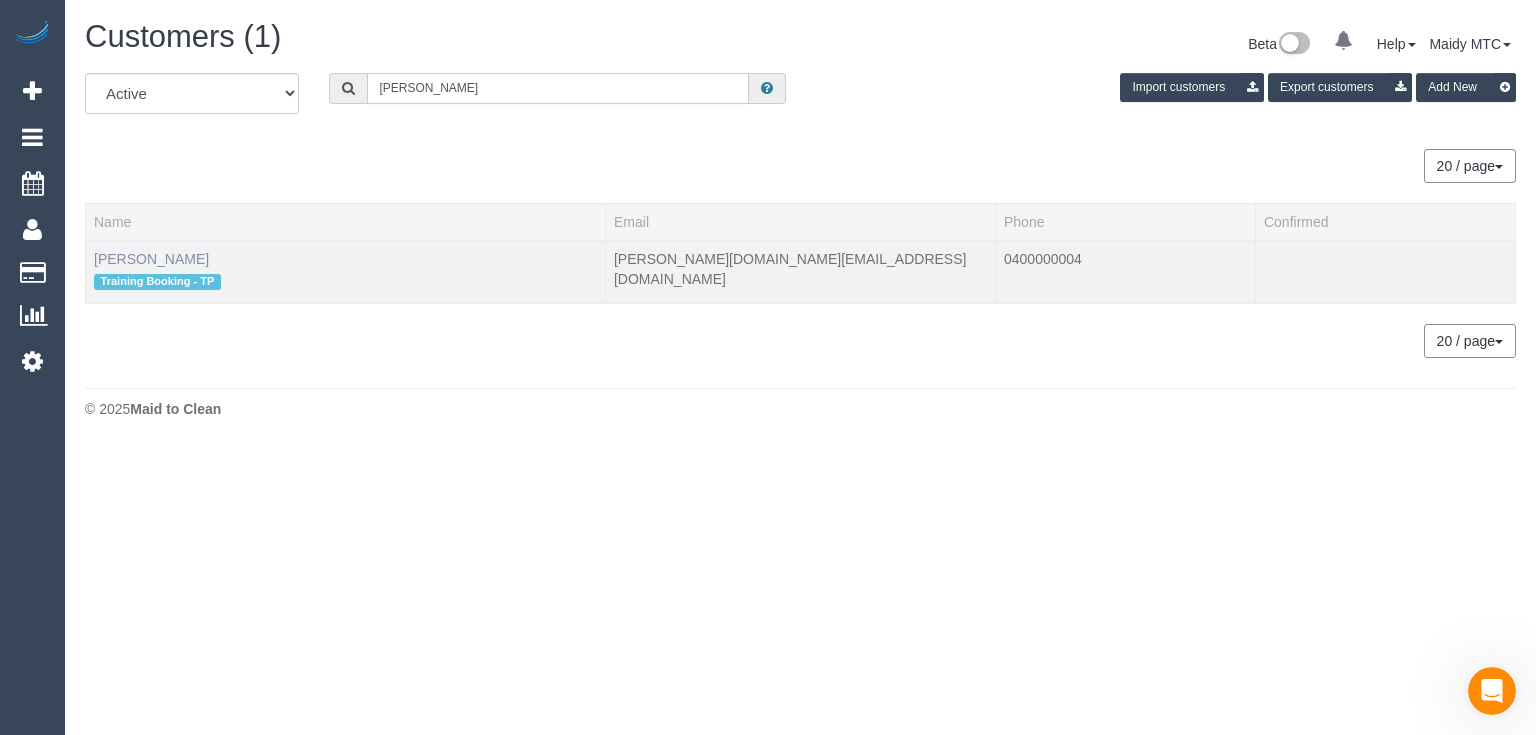 type on "Vicky Vacuum" 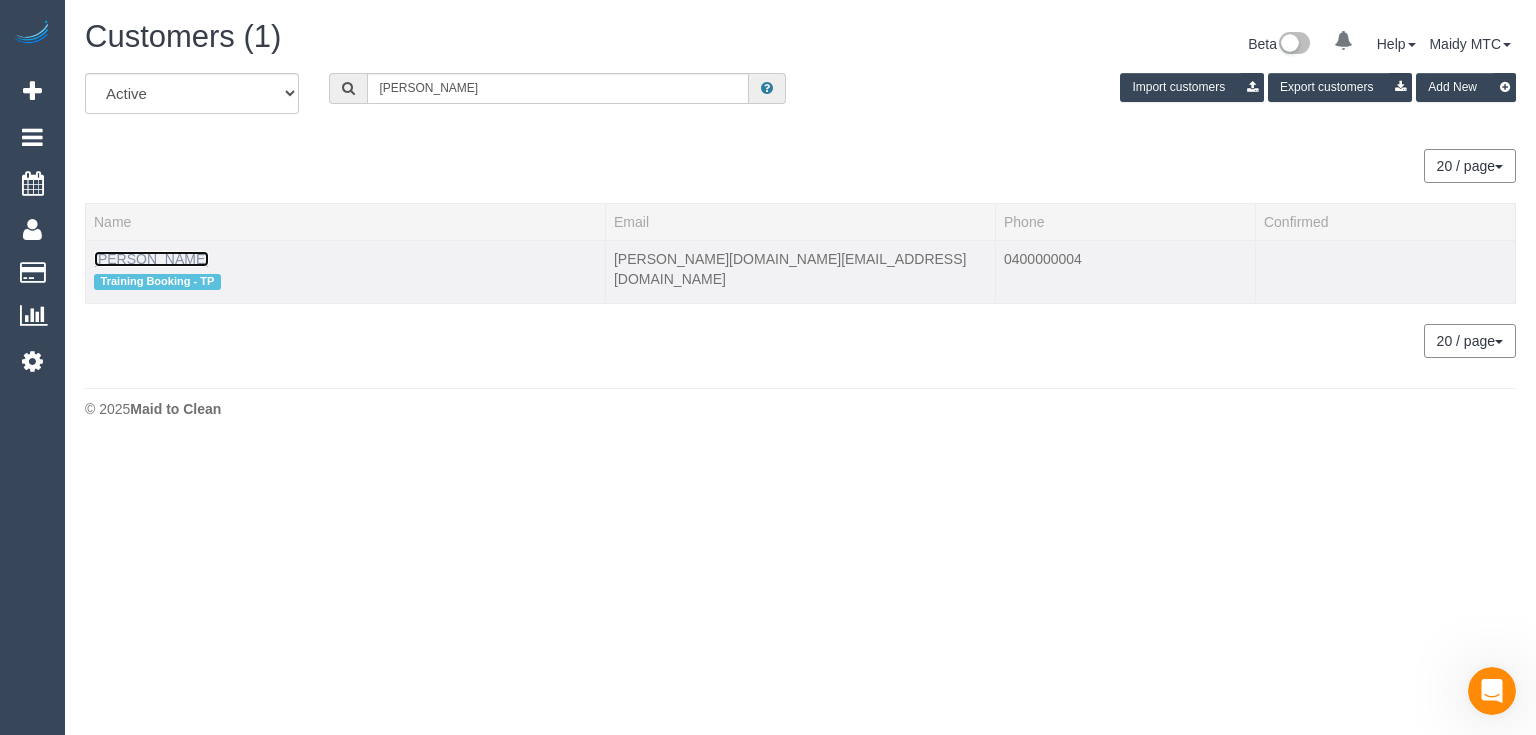 click on "Vicky Vacuum" at bounding box center [151, 259] 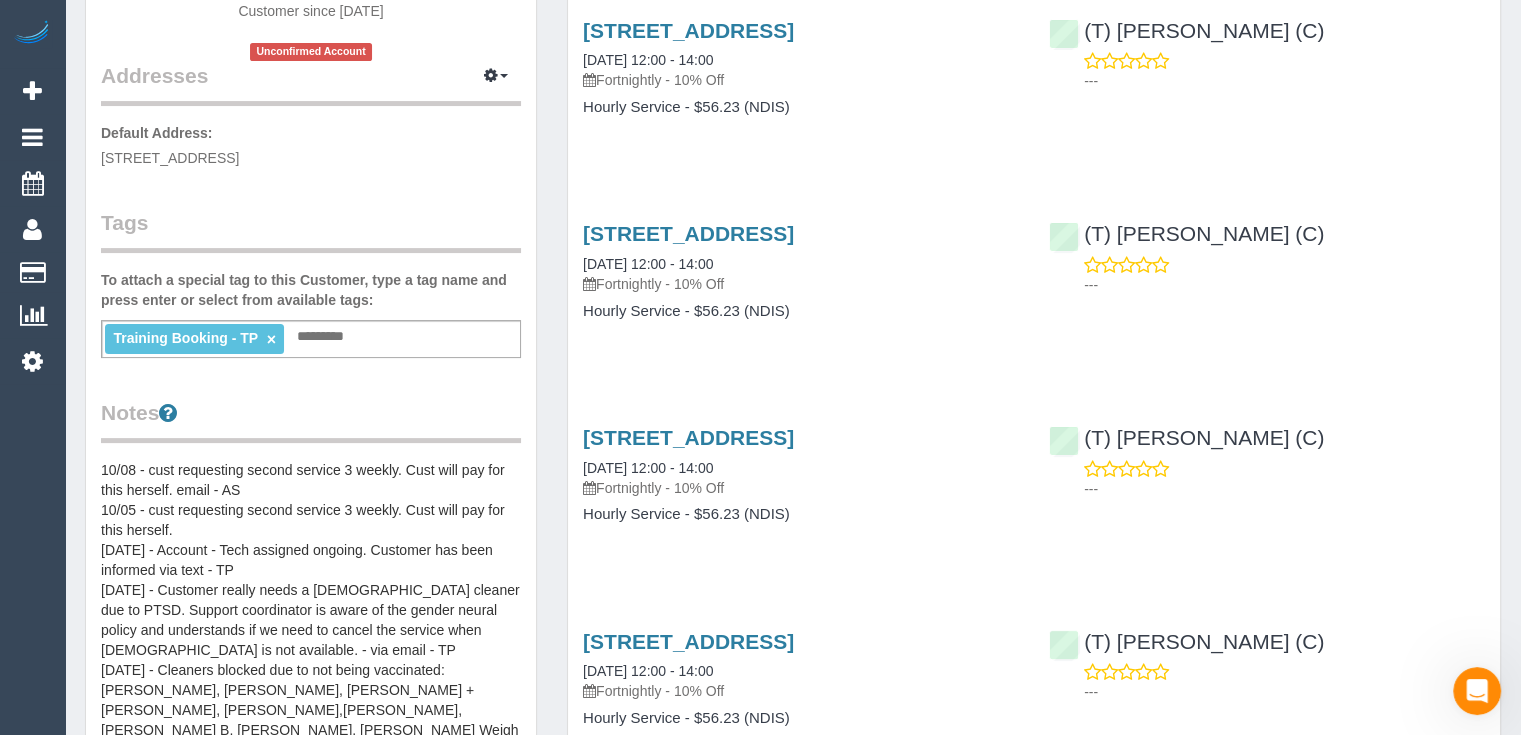 scroll, scrollTop: 600, scrollLeft: 0, axis: vertical 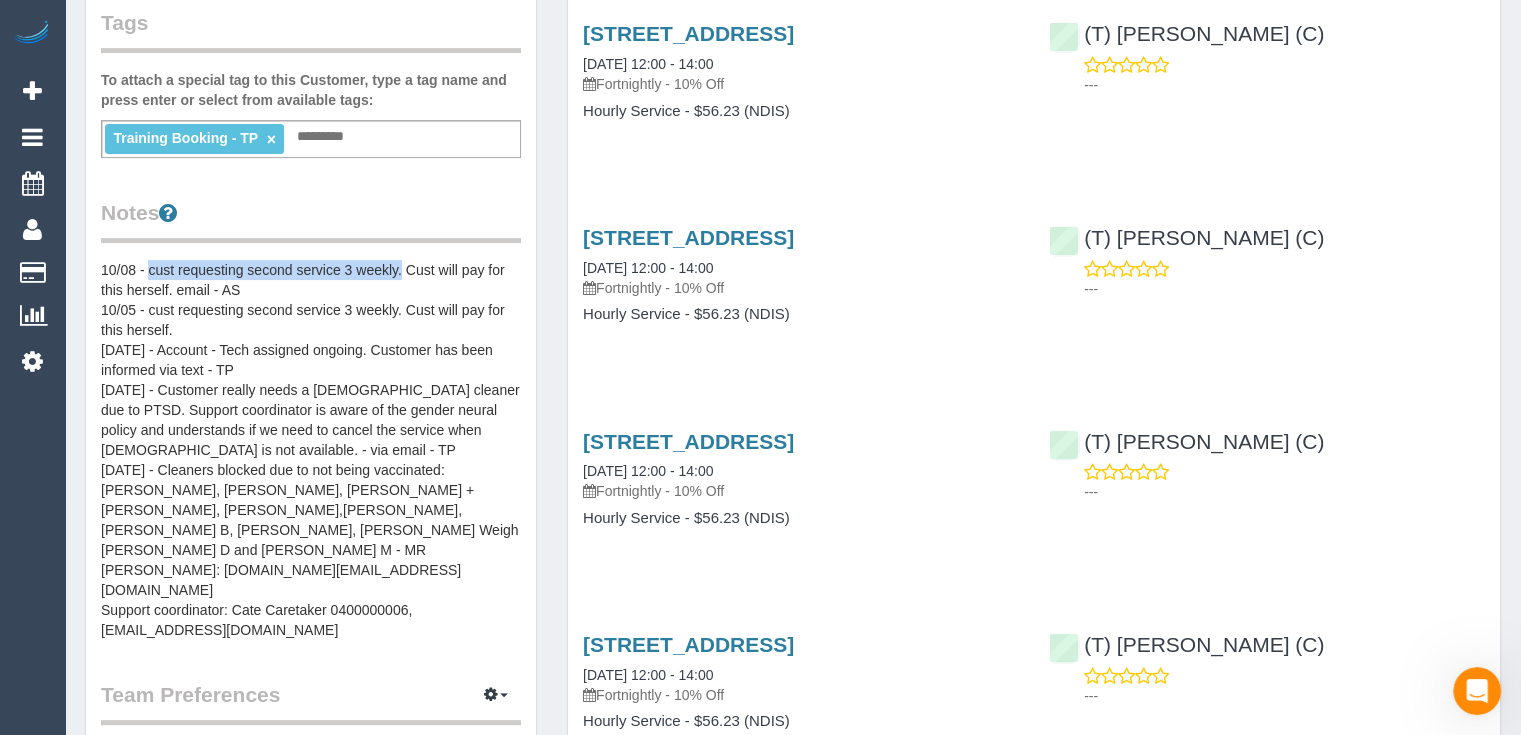 drag, startPoint x: 151, startPoint y: 247, endPoint x: 401, endPoint y: 257, distance: 250.19992 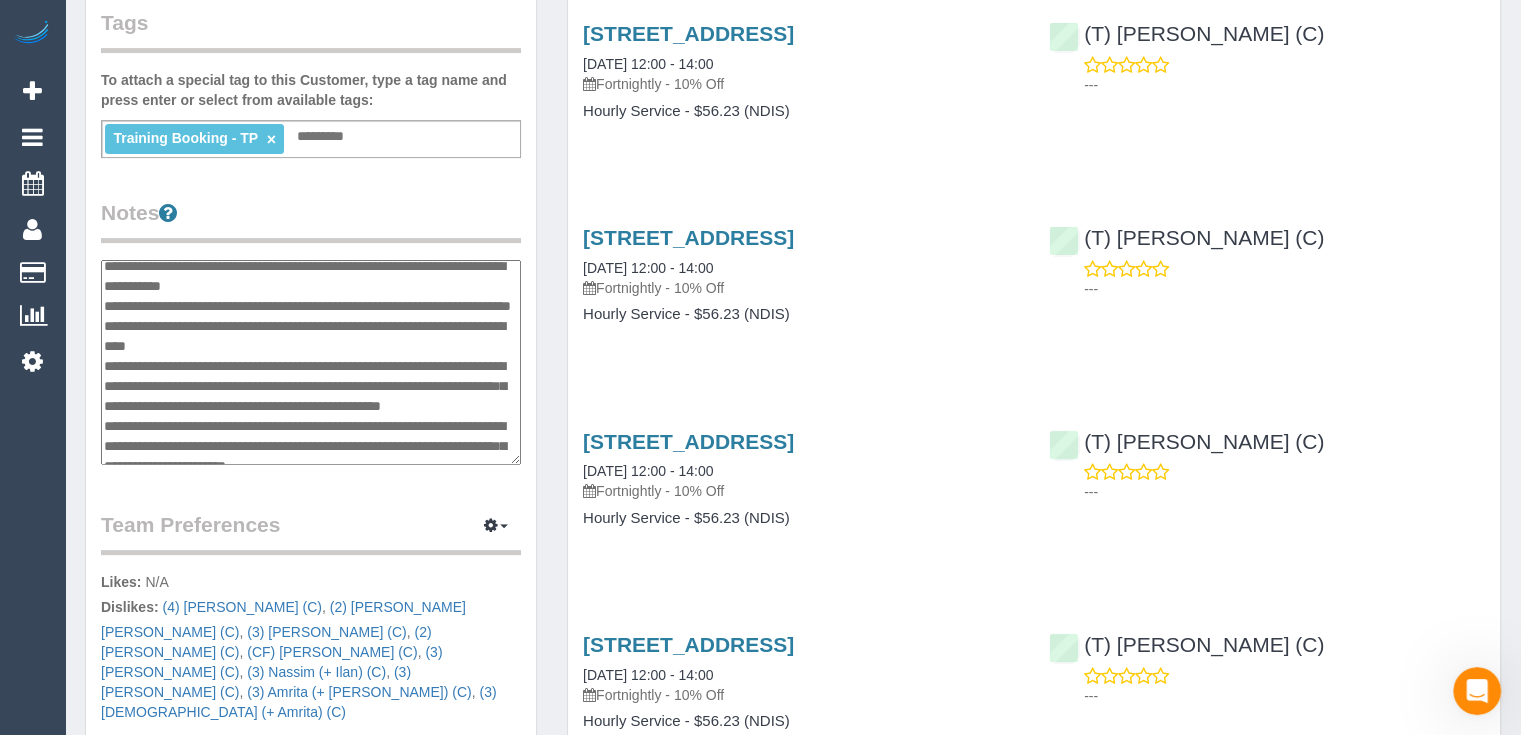 scroll, scrollTop: 0, scrollLeft: 0, axis: both 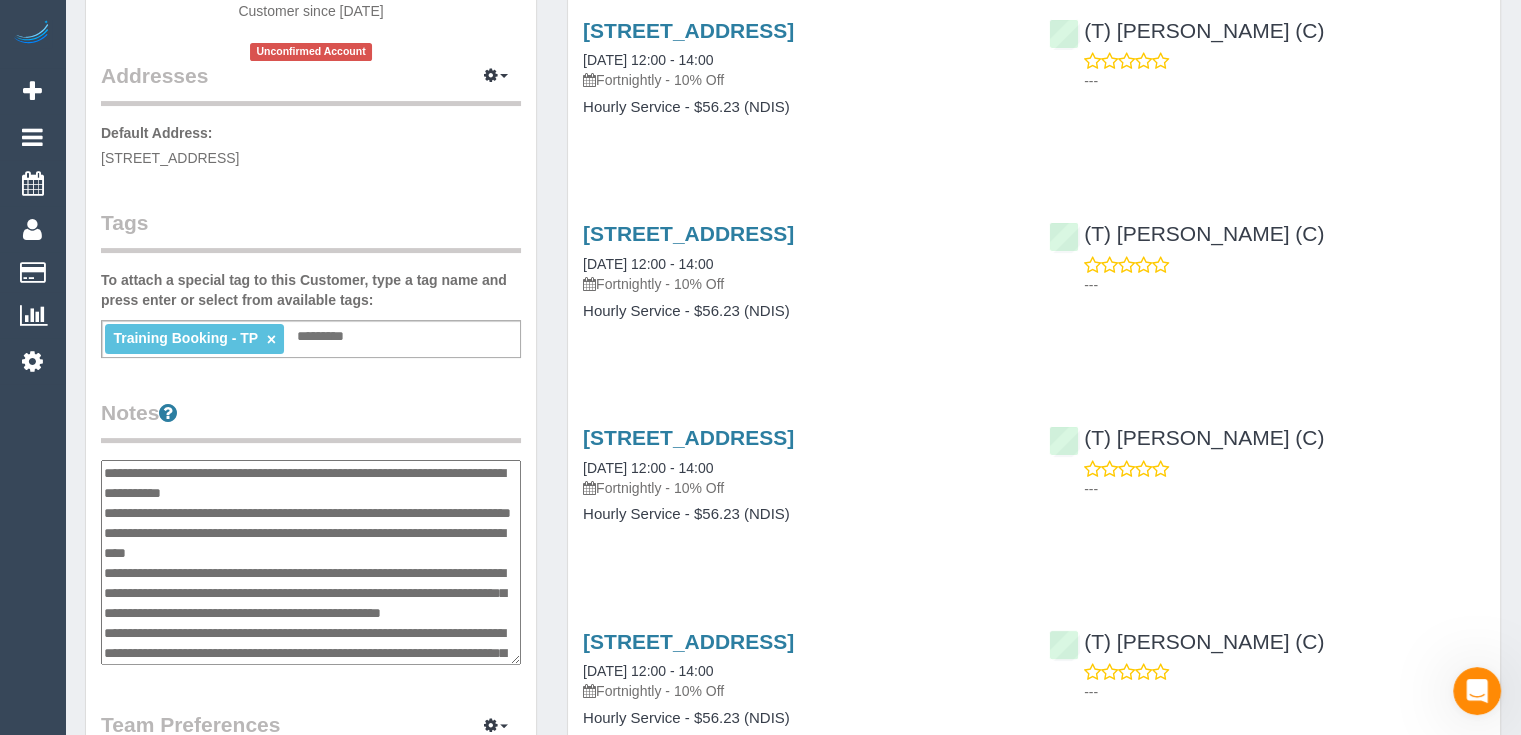 drag, startPoint x: 152, startPoint y: 450, endPoint x: 400, endPoint y: 460, distance: 248.20154 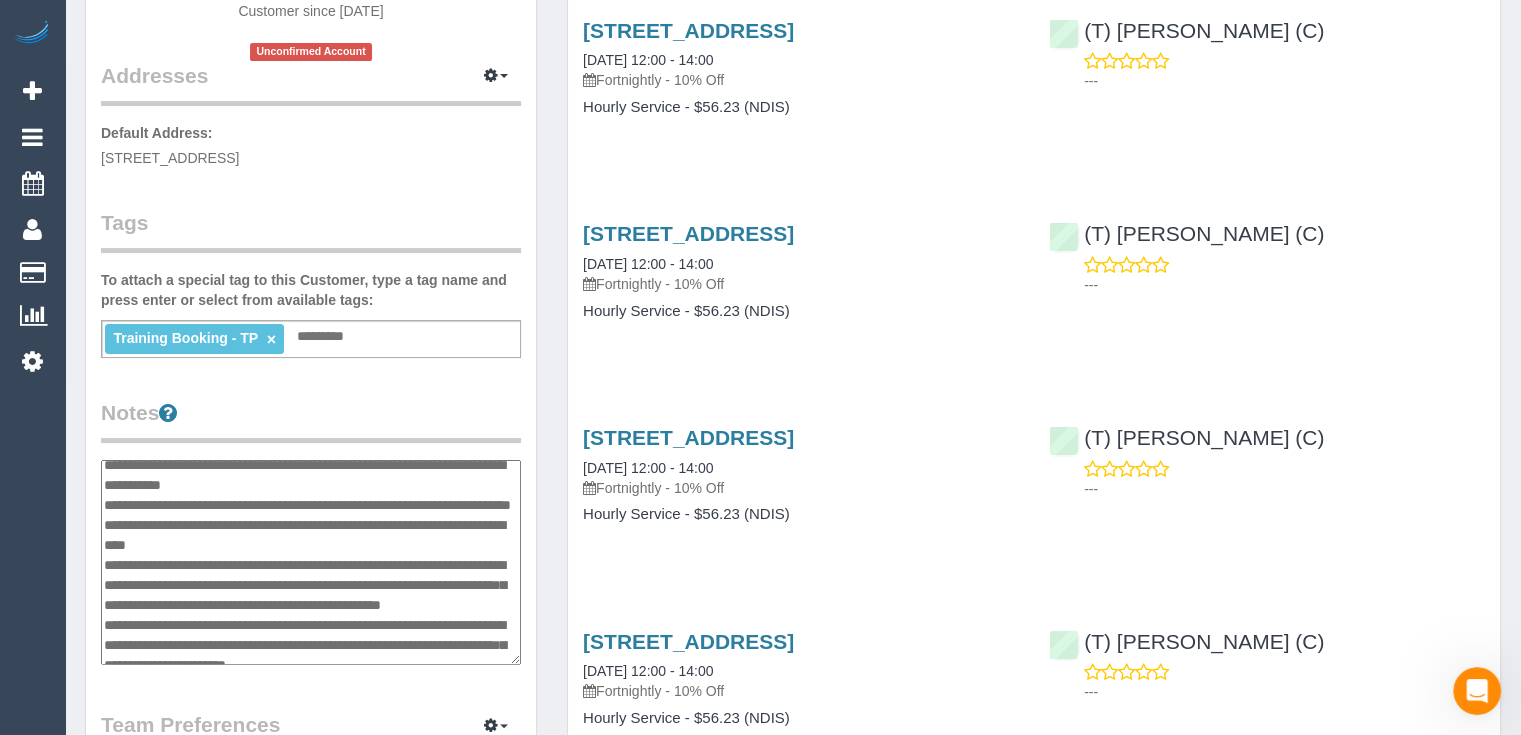 scroll, scrollTop: 0, scrollLeft: 0, axis: both 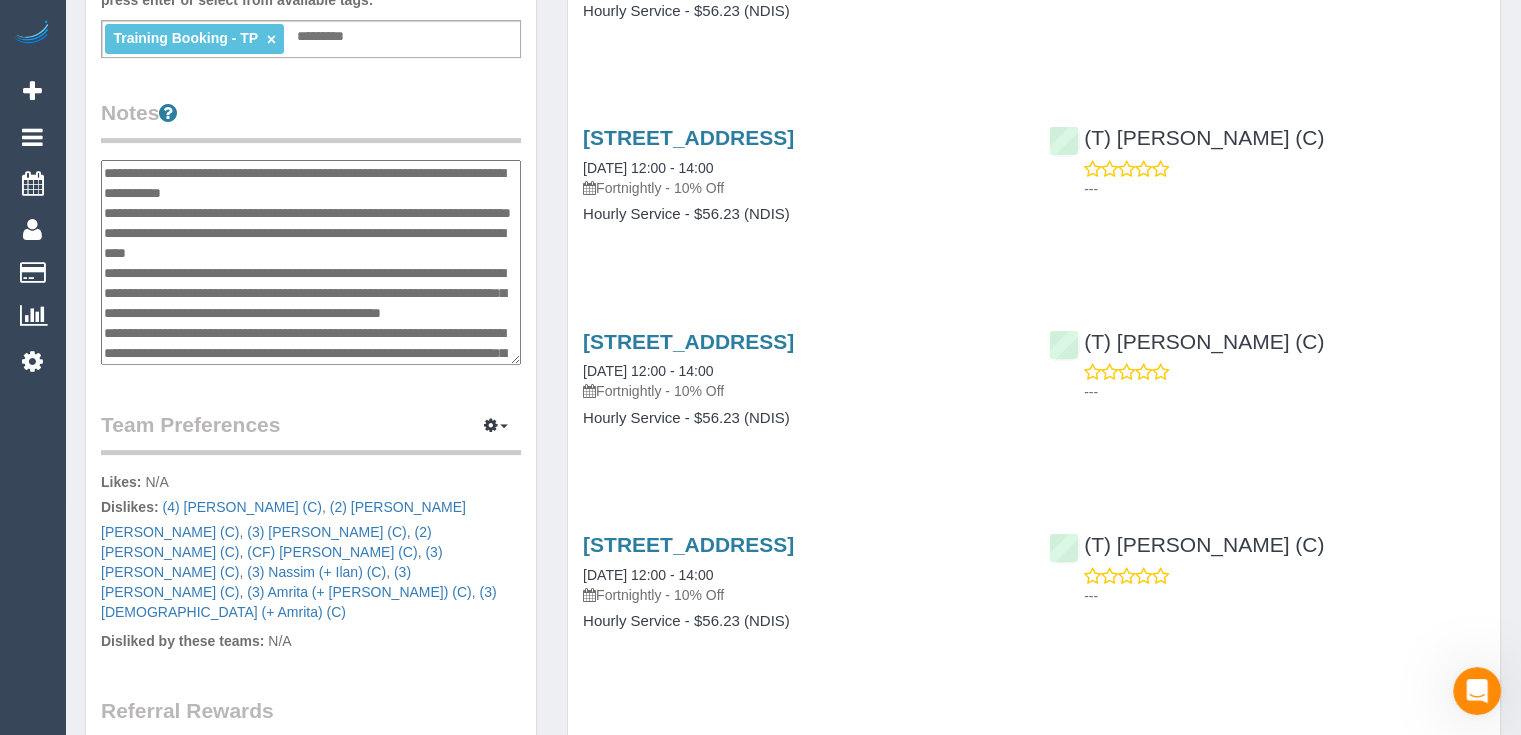 drag, startPoint x: 520, startPoint y: 227, endPoint x: 513, endPoint y: 249, distance: 23.086792 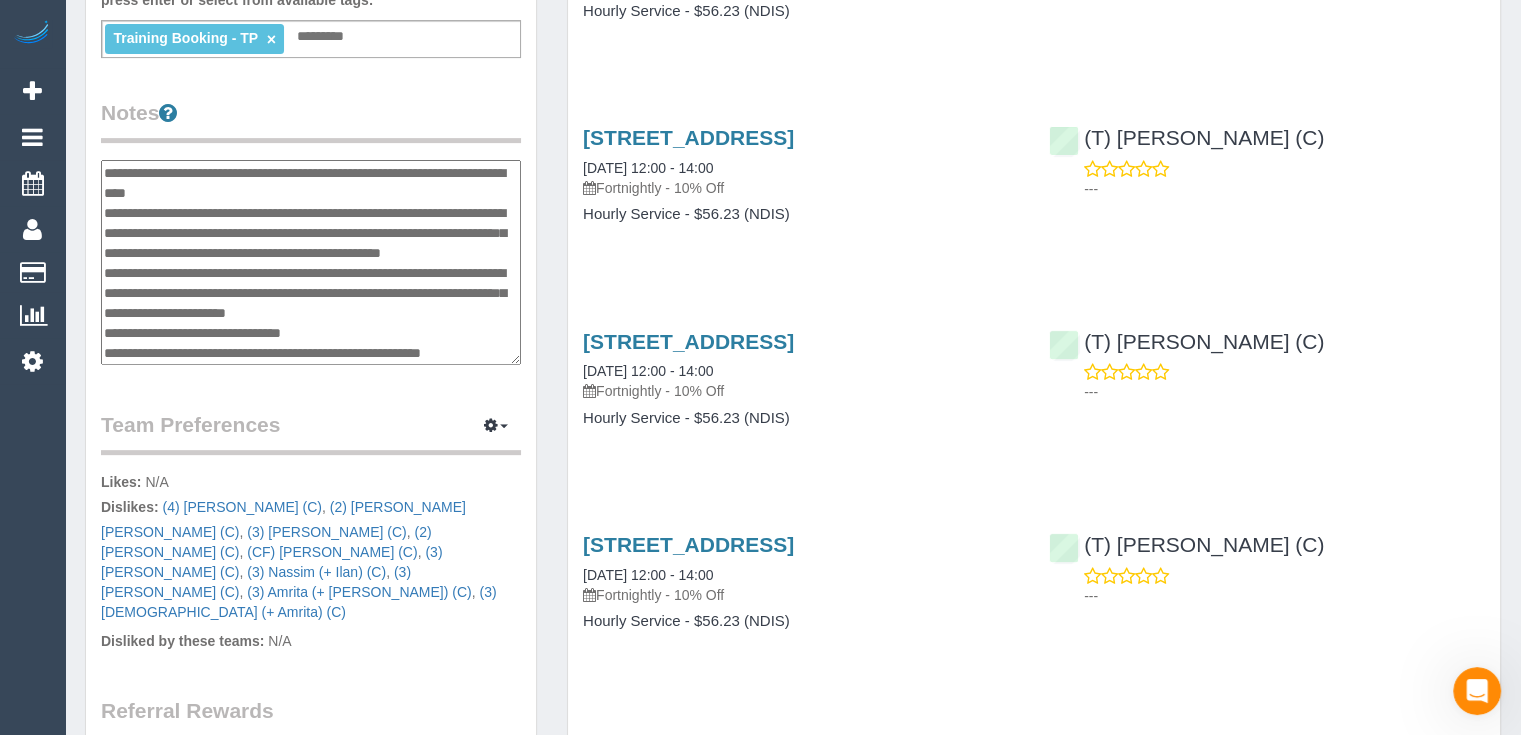 scroll, scrollTop: 140, scrollLeft: 0, axis: vertical 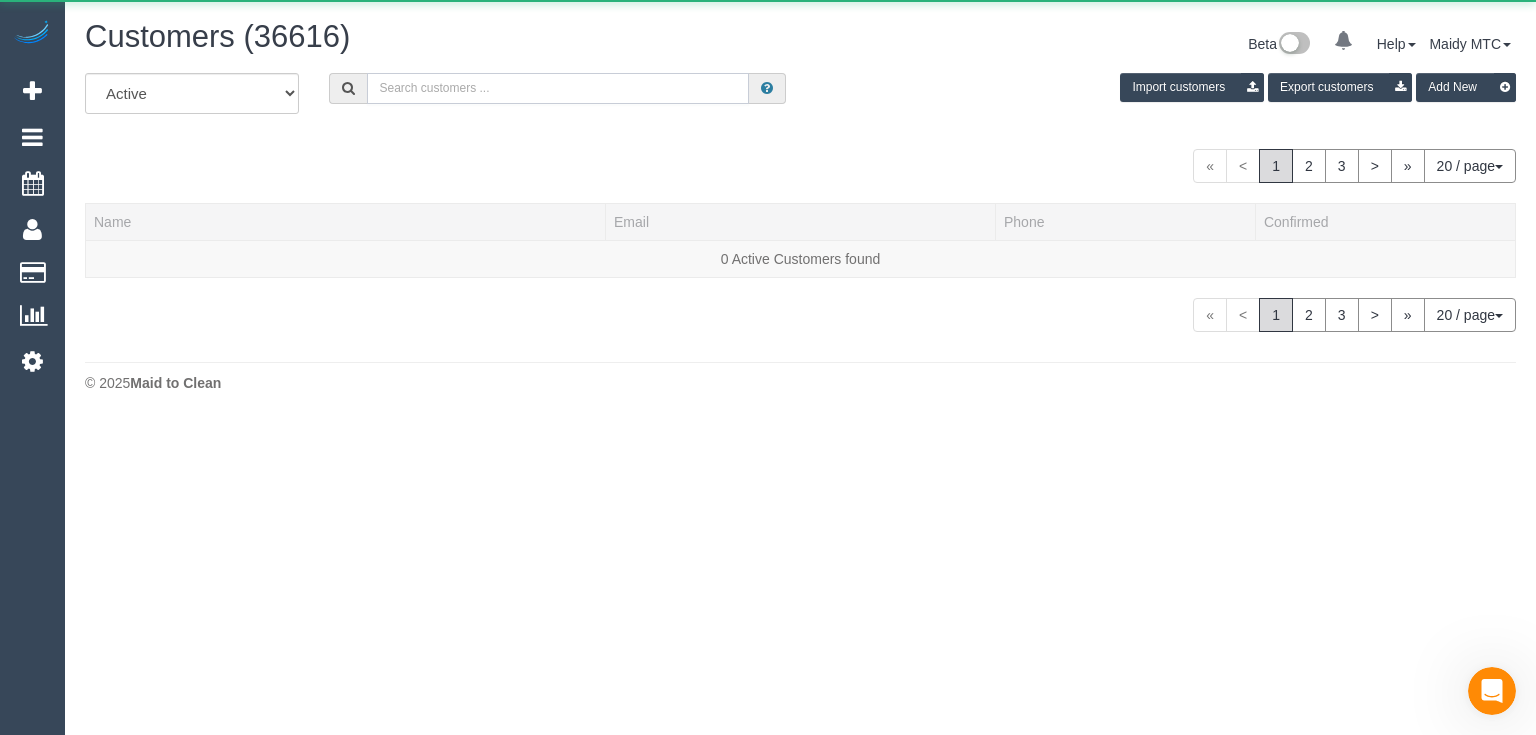click at bounding box center (558, 88) 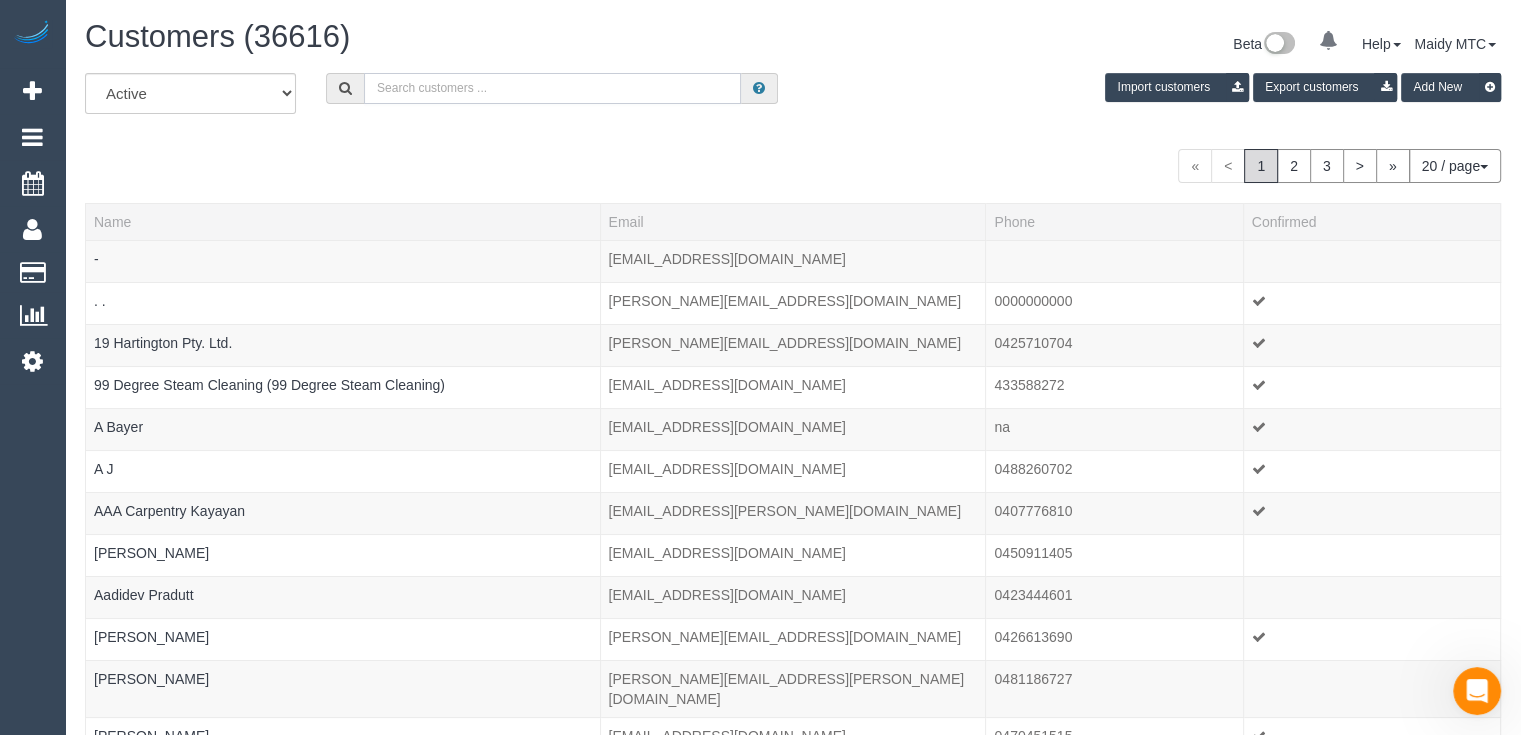 paste on "Sally Sweeper." 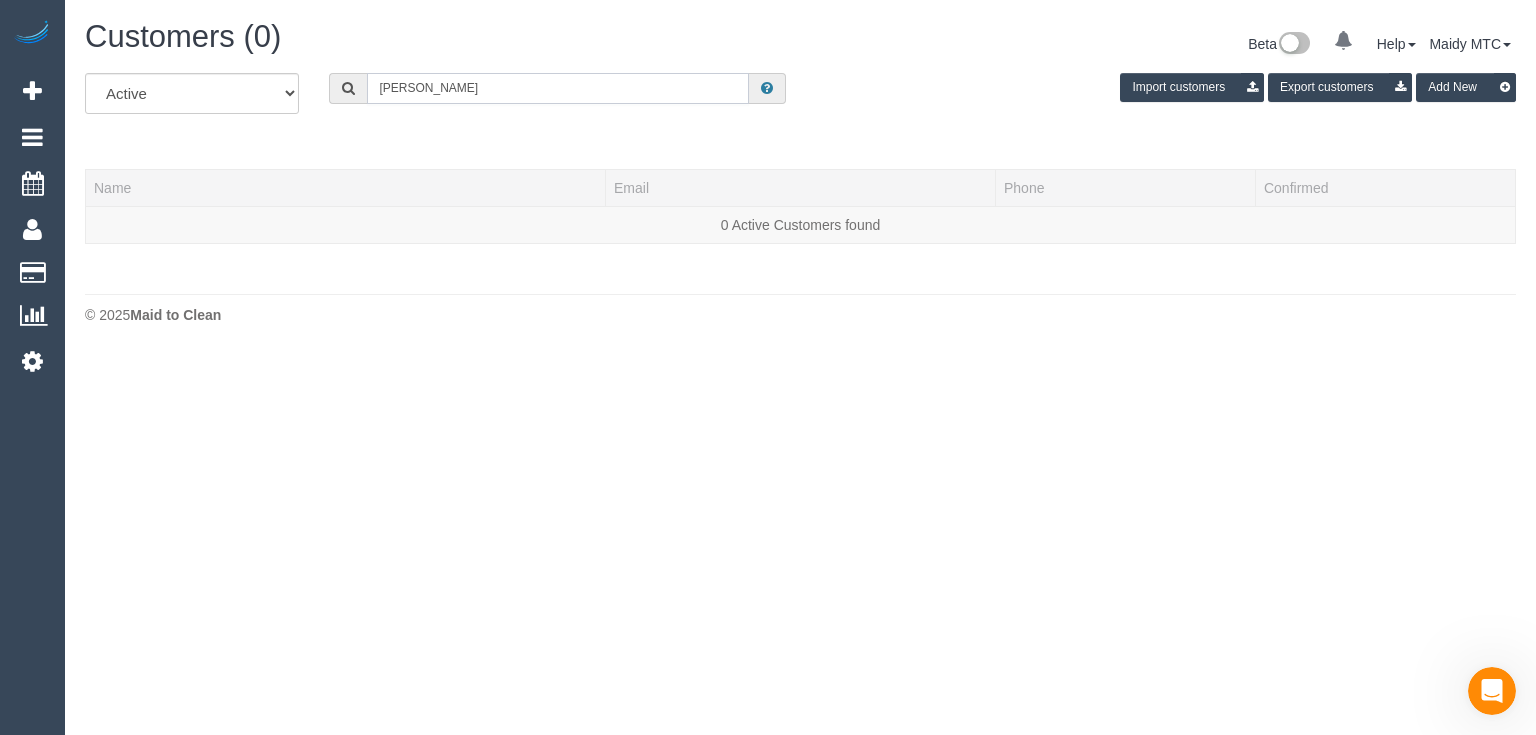 type on "Sally Sweeper" 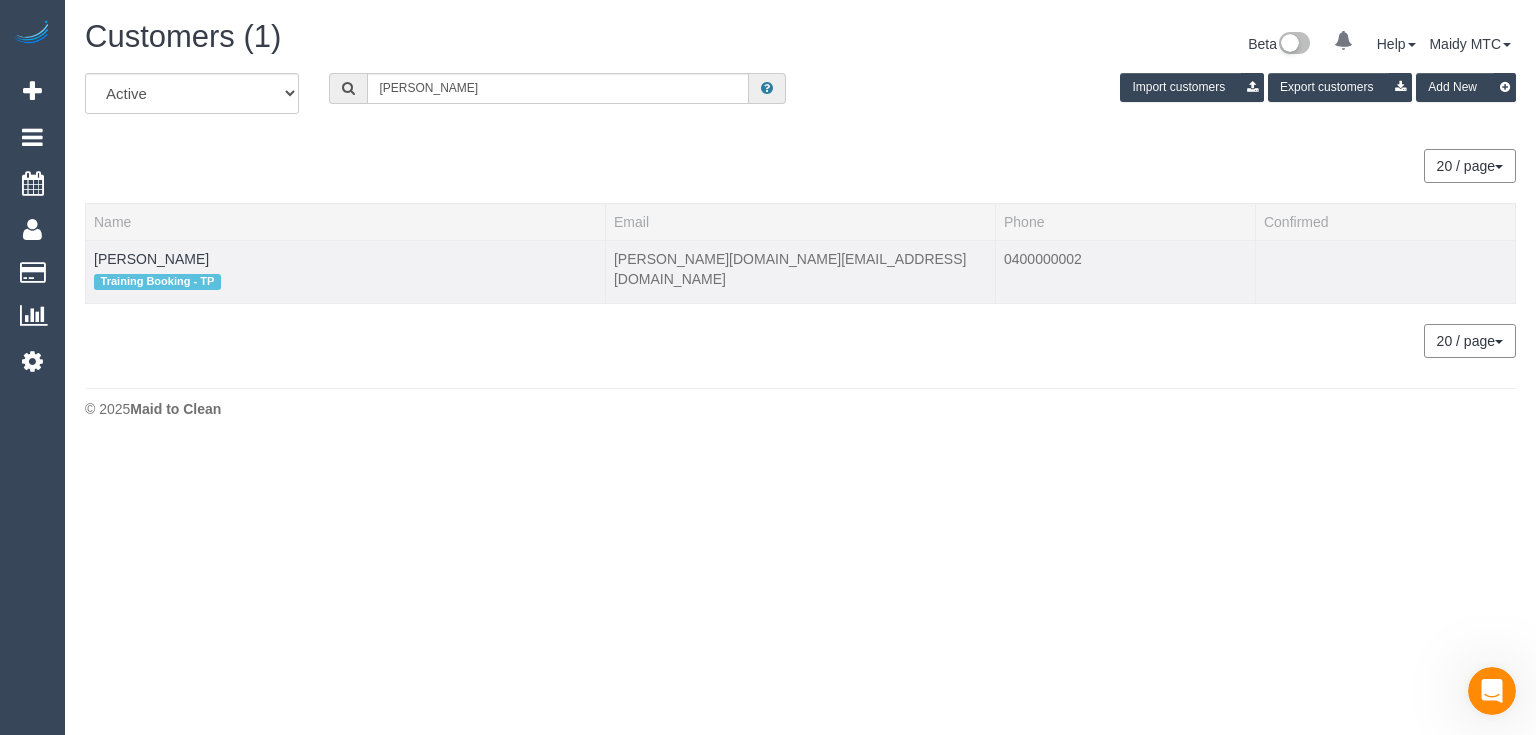 click on "Sally Sweeper
Training Booking - TP" at bounding box center [346, 271] 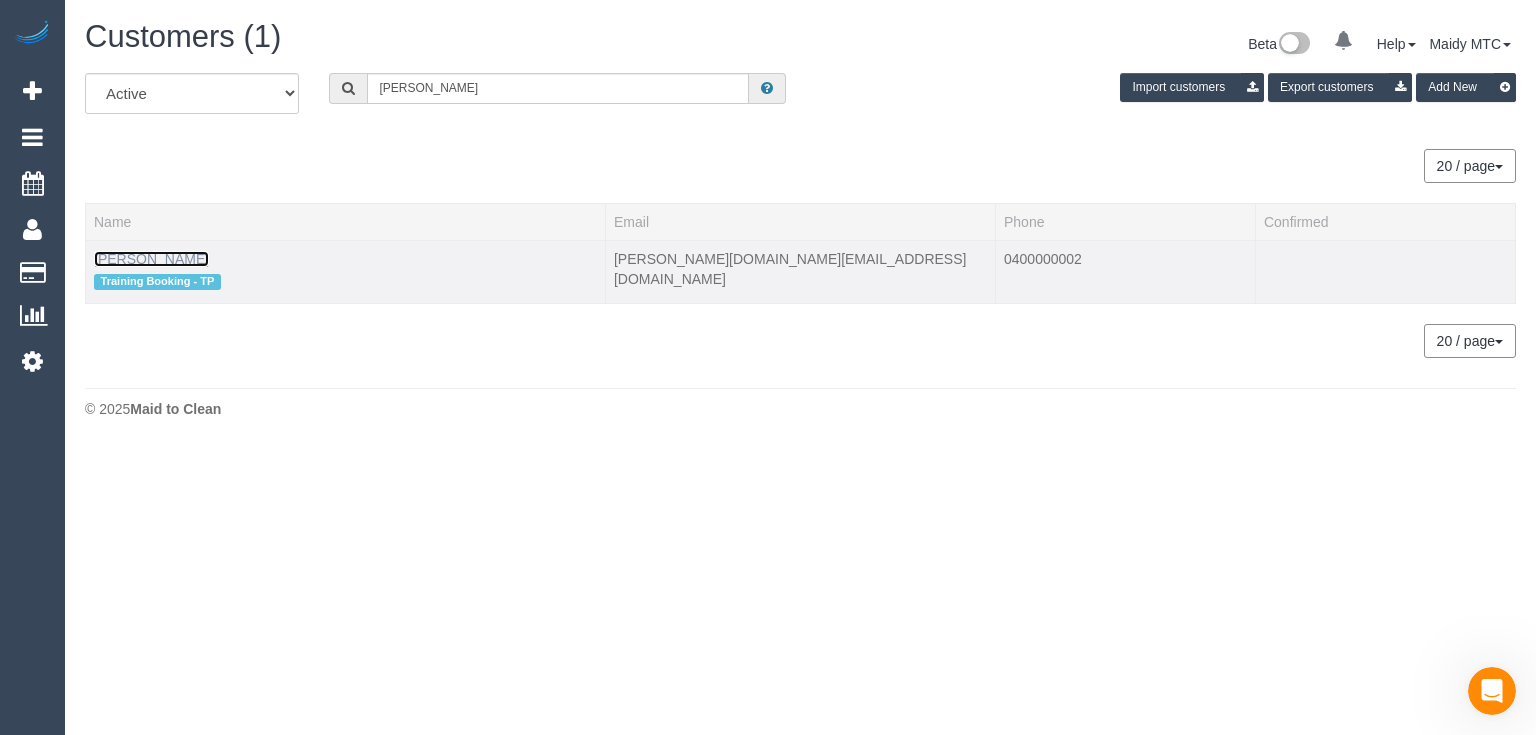 click on "Sally Sweeper" at bounding box center [151, 259] 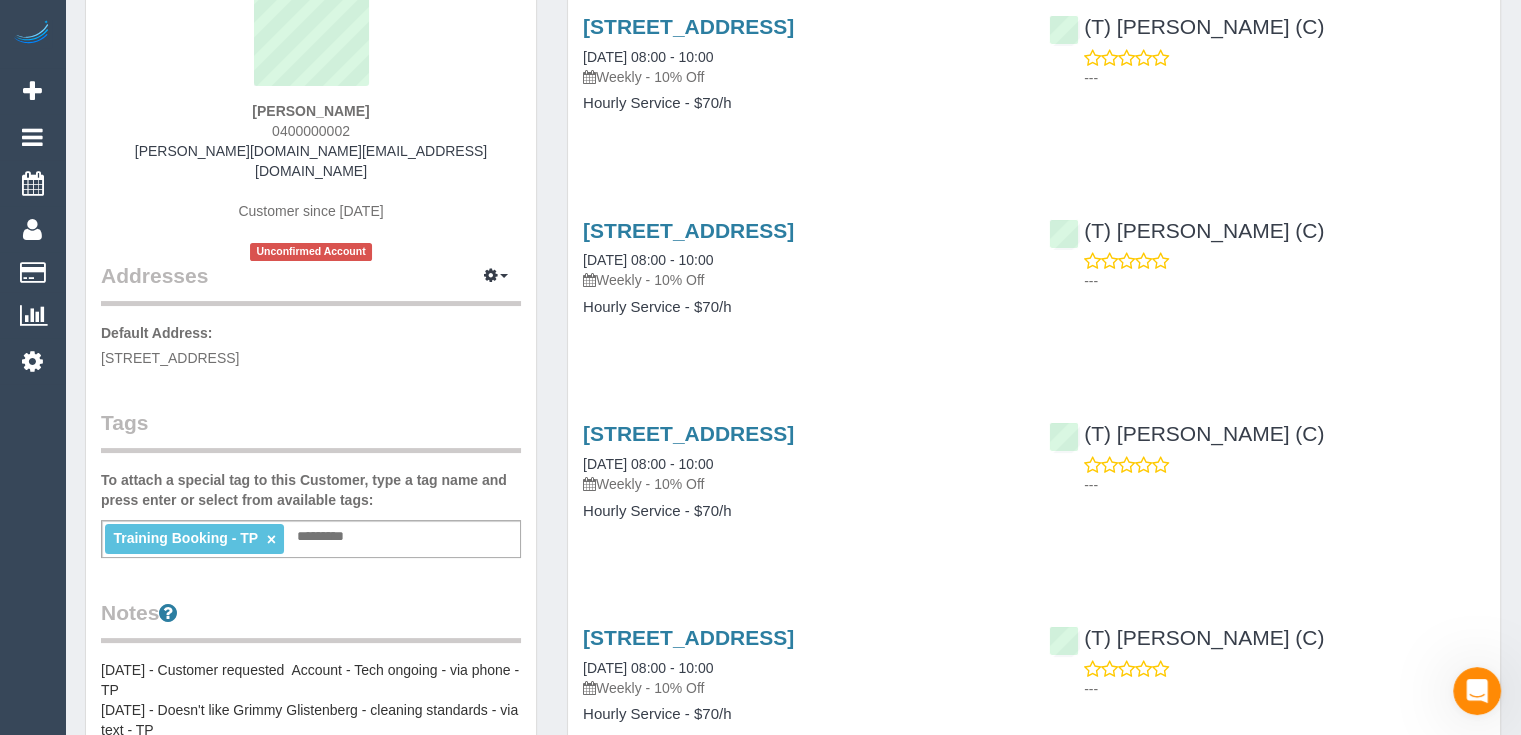 scroll, scrollTop: 0, scrollLeft: 0, axis: both 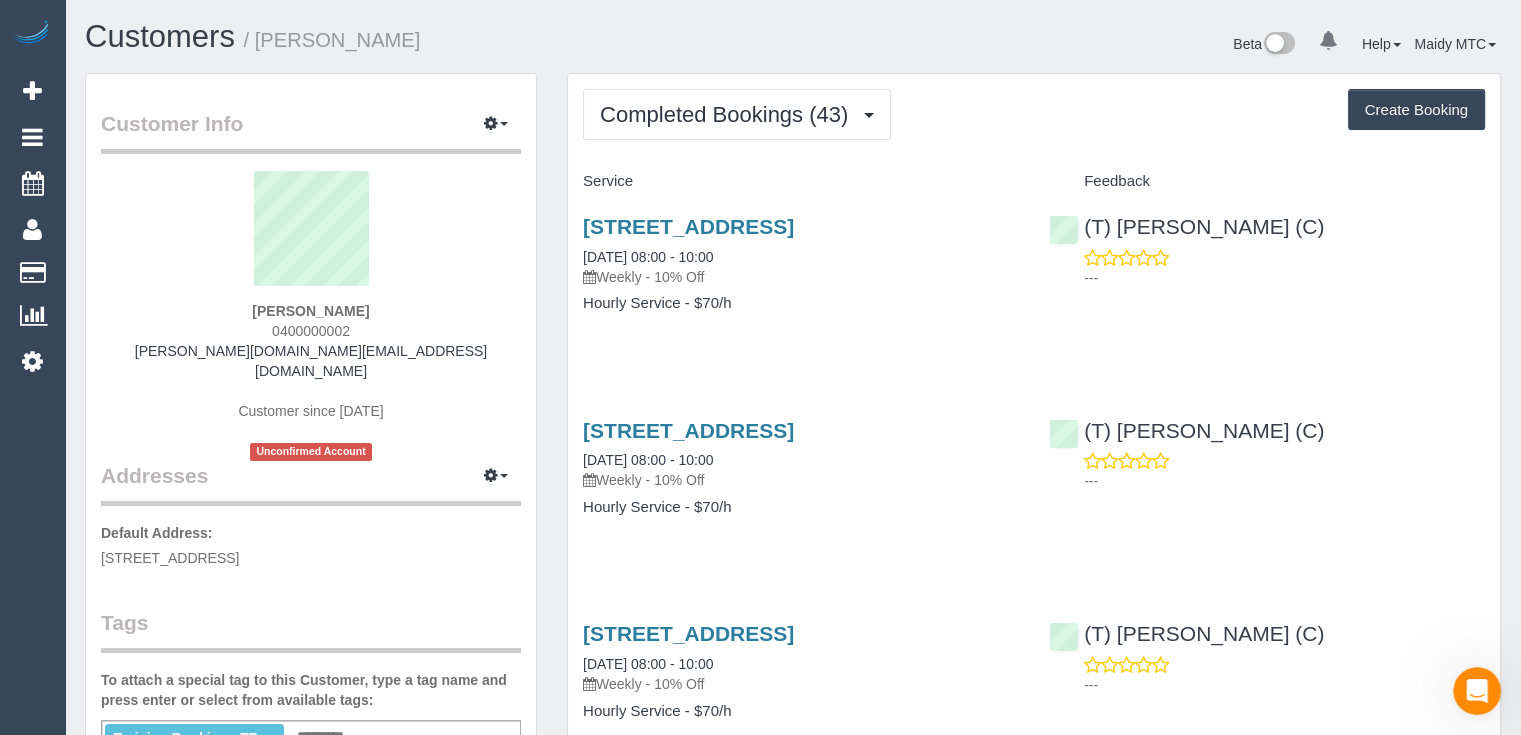 click on "42 Broom Lane, Vacuum Heights, VIC 3030
24/07/2025 08:00 - 10:00
Weekly - 10% Off" at bounding box center [801, 251] 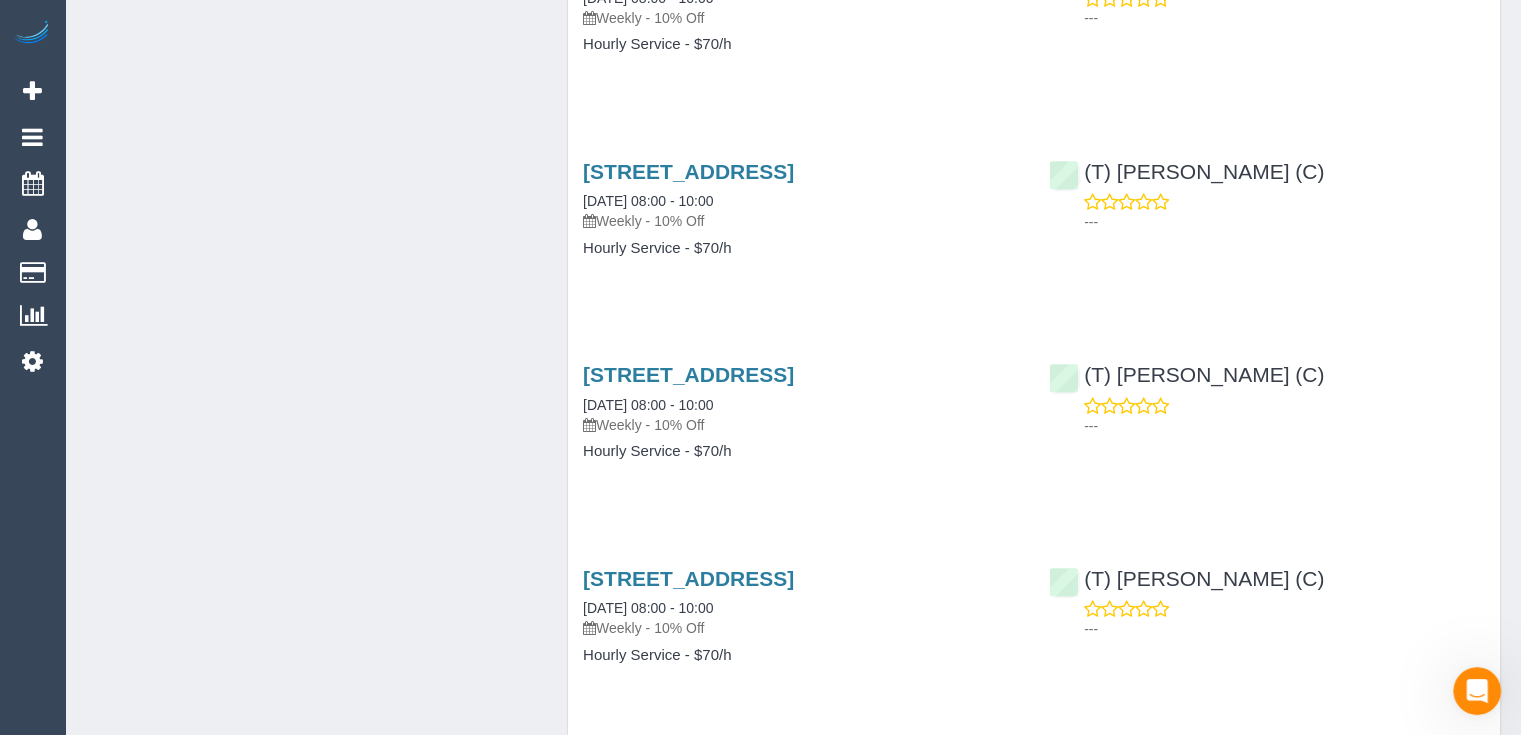 scroll, scrollTop: 3000, scrollLeft: 0, axis: vertical 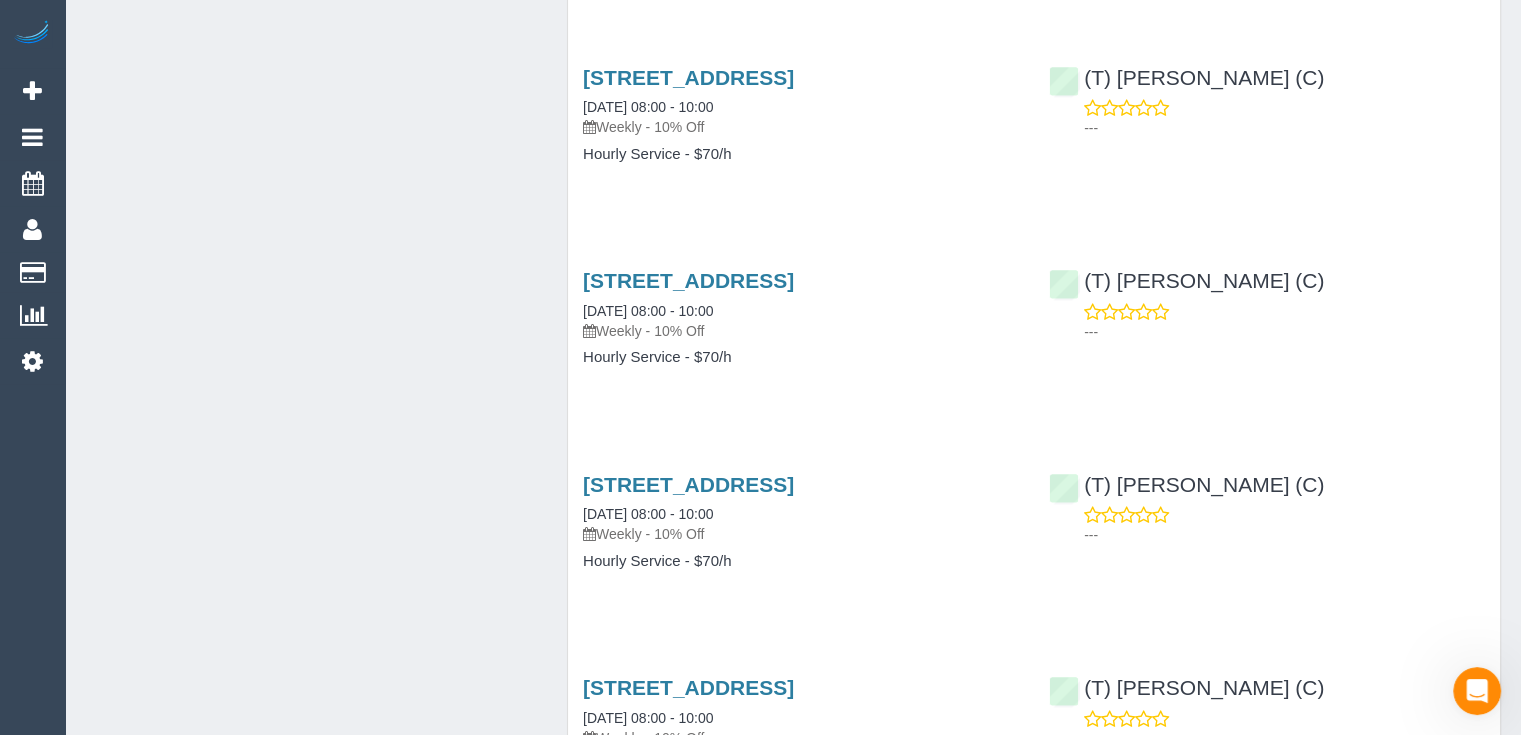 click on "Weekly - 10% Off" at bounding box center (801, 331) 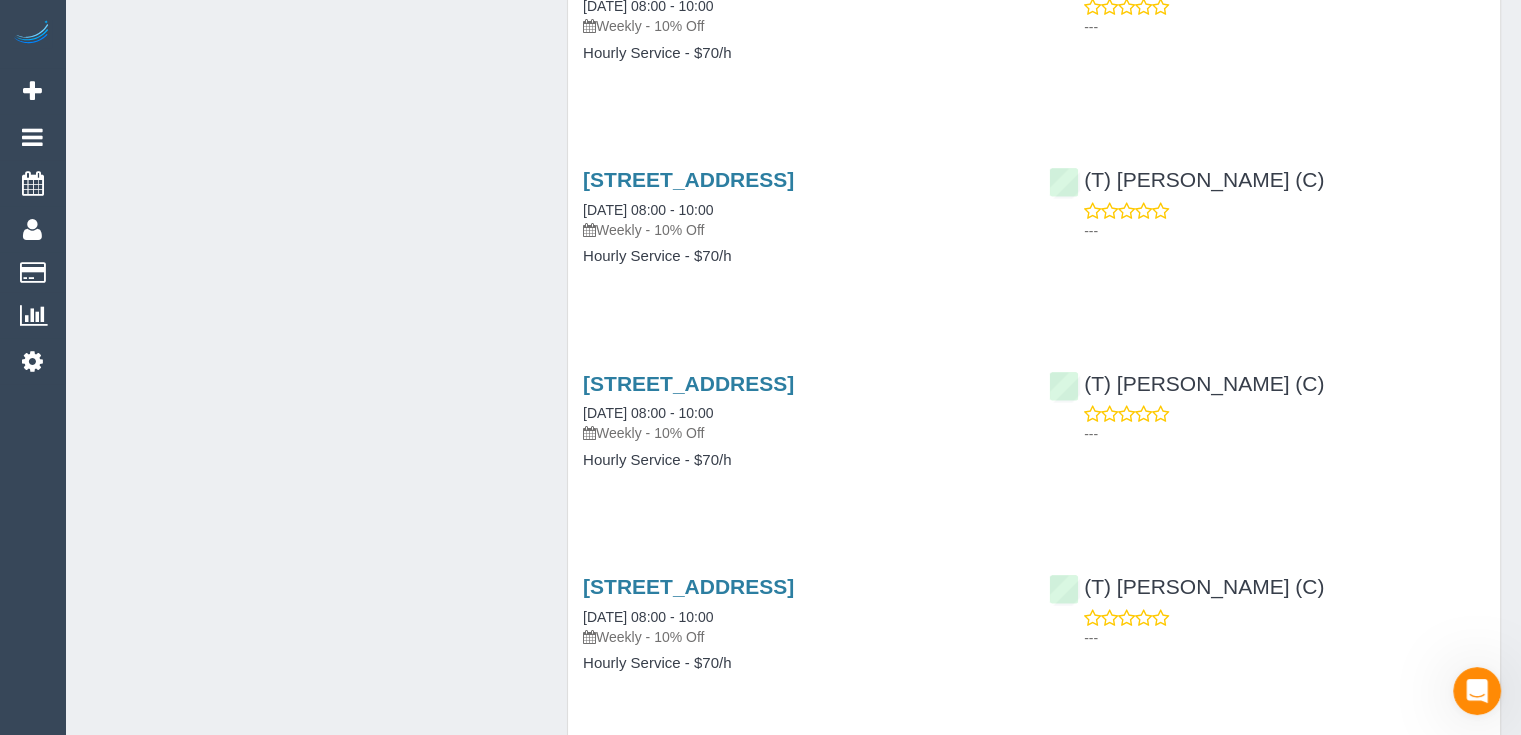 scroll, scrollTop: 3623, scrollLeft: 0, axis: vertical 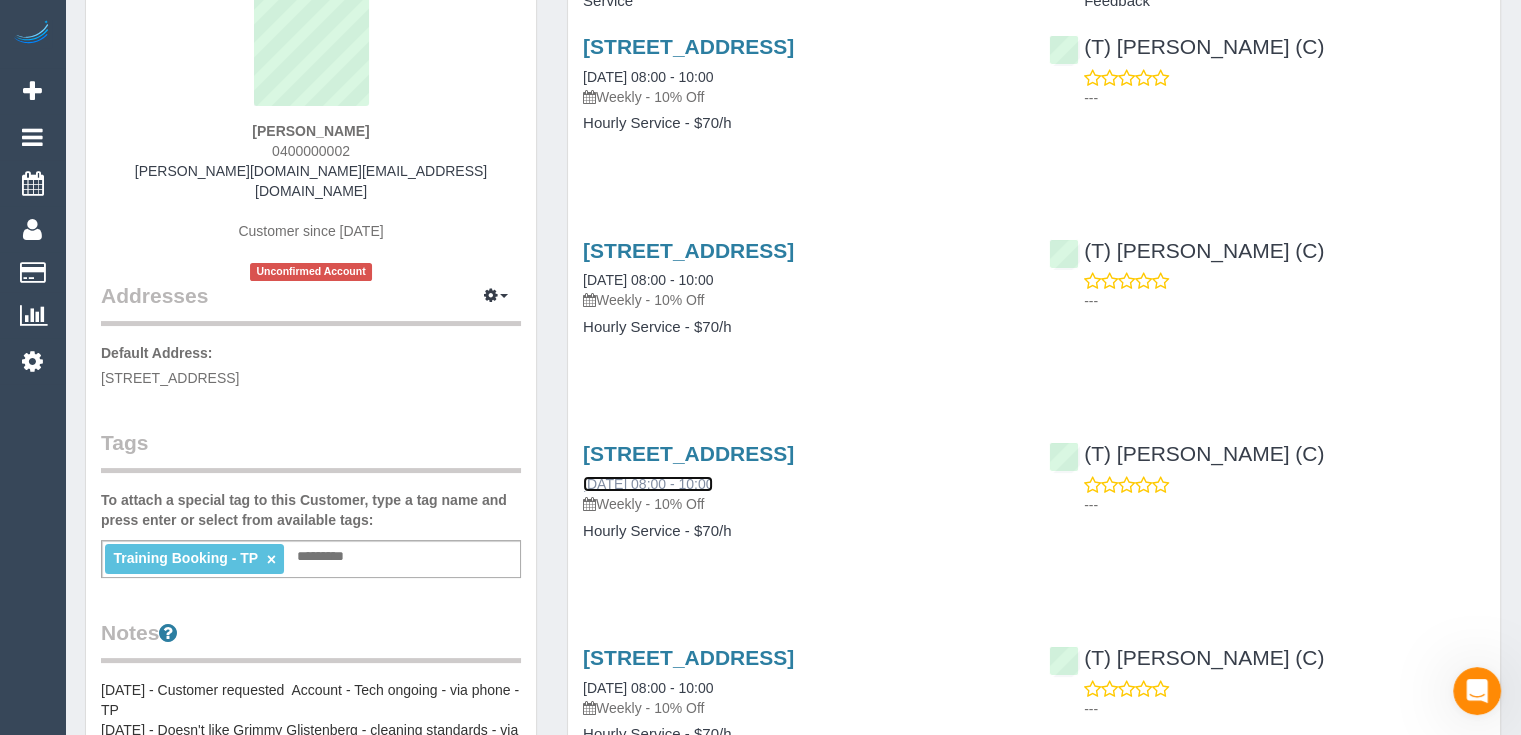 click on "10/07/2025 08:00 - 10:00" at bounding box center [648, 484] 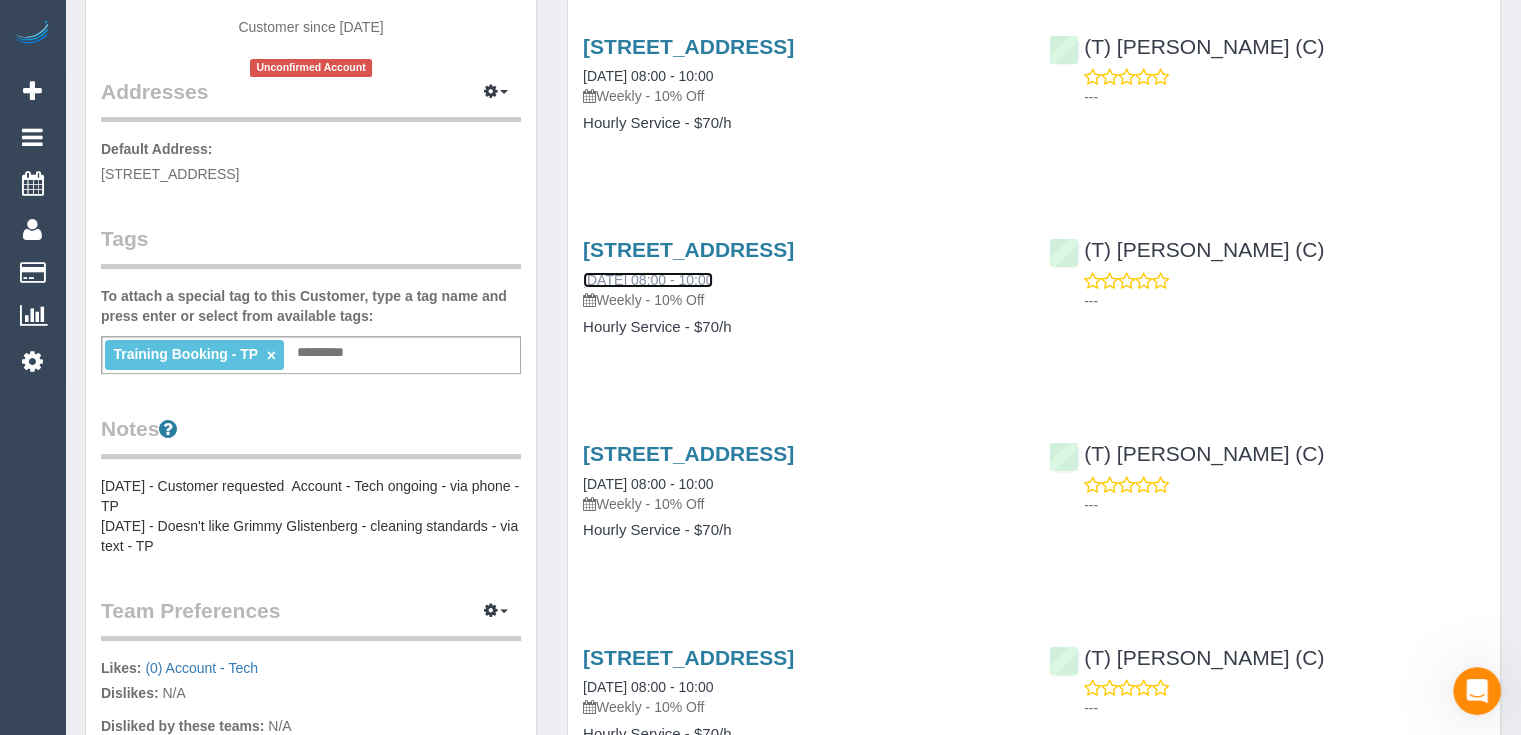 scroll, scrollTop: 480, scrollLeft: 0, axis: vertical 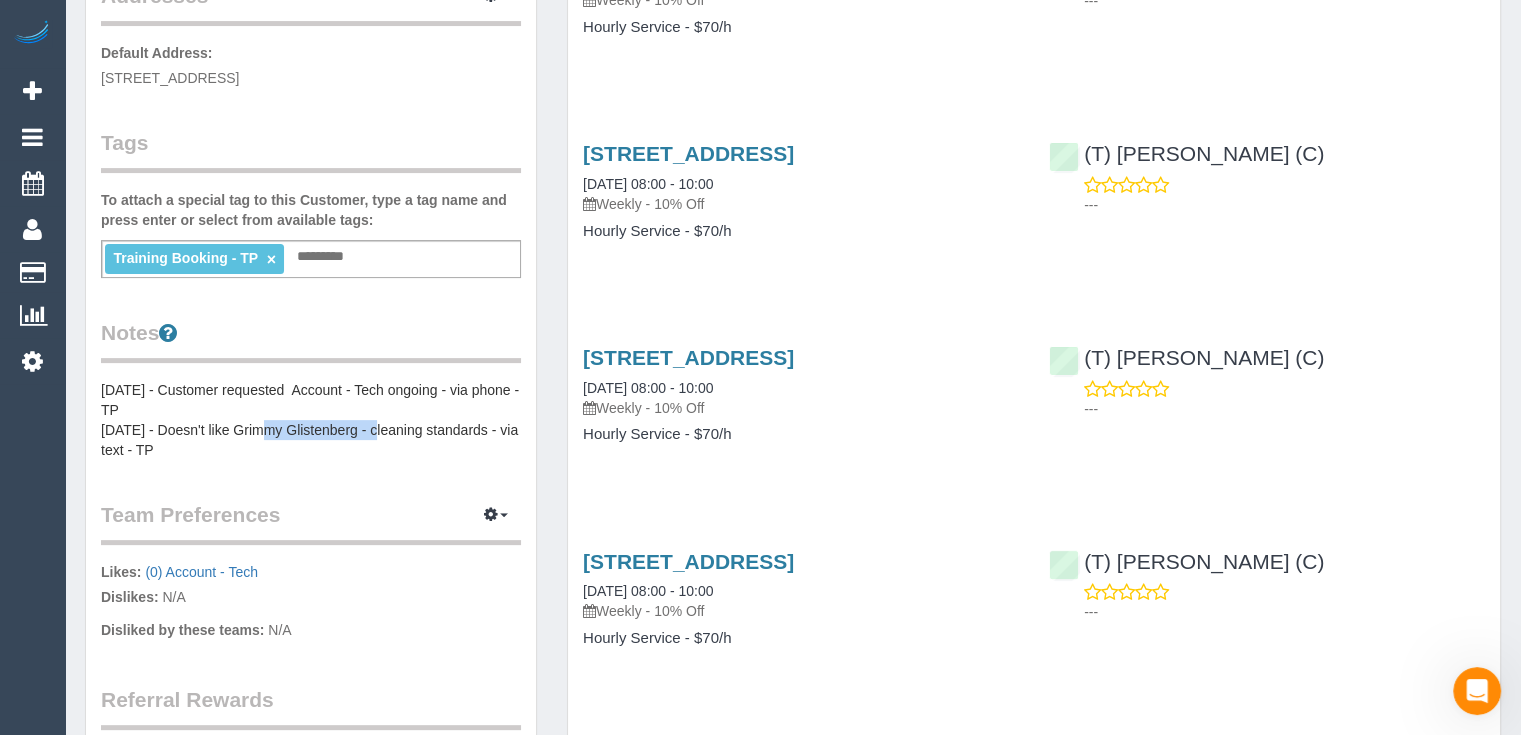 drag, startPoint x: 254, startPoint y: 407, endPoint x: 368, endPoint y: 408, distance: 114.00439 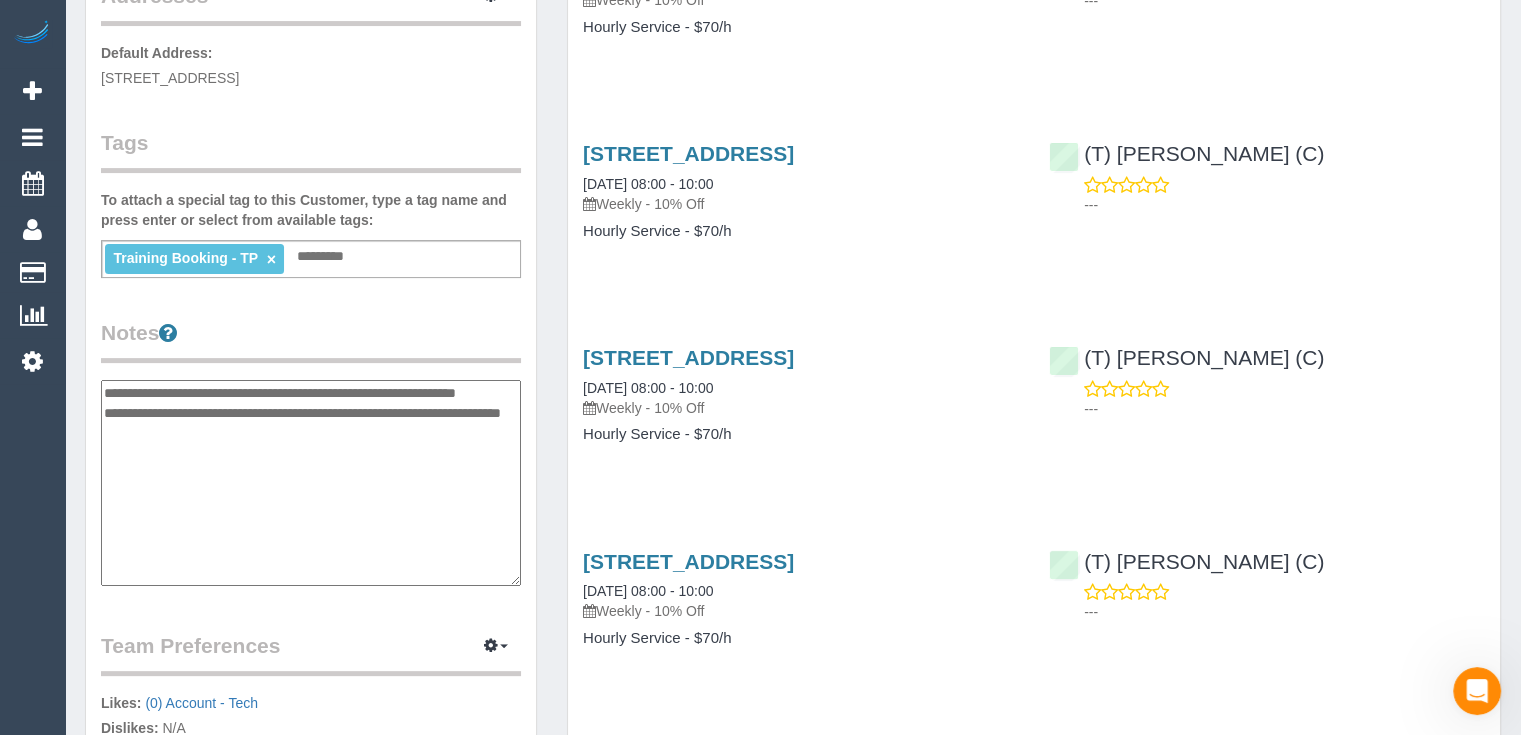 drag, startPoint x: 354, startPoint y: 408, endPoint x: 309, endPoint y: 447, distance: 59.548298 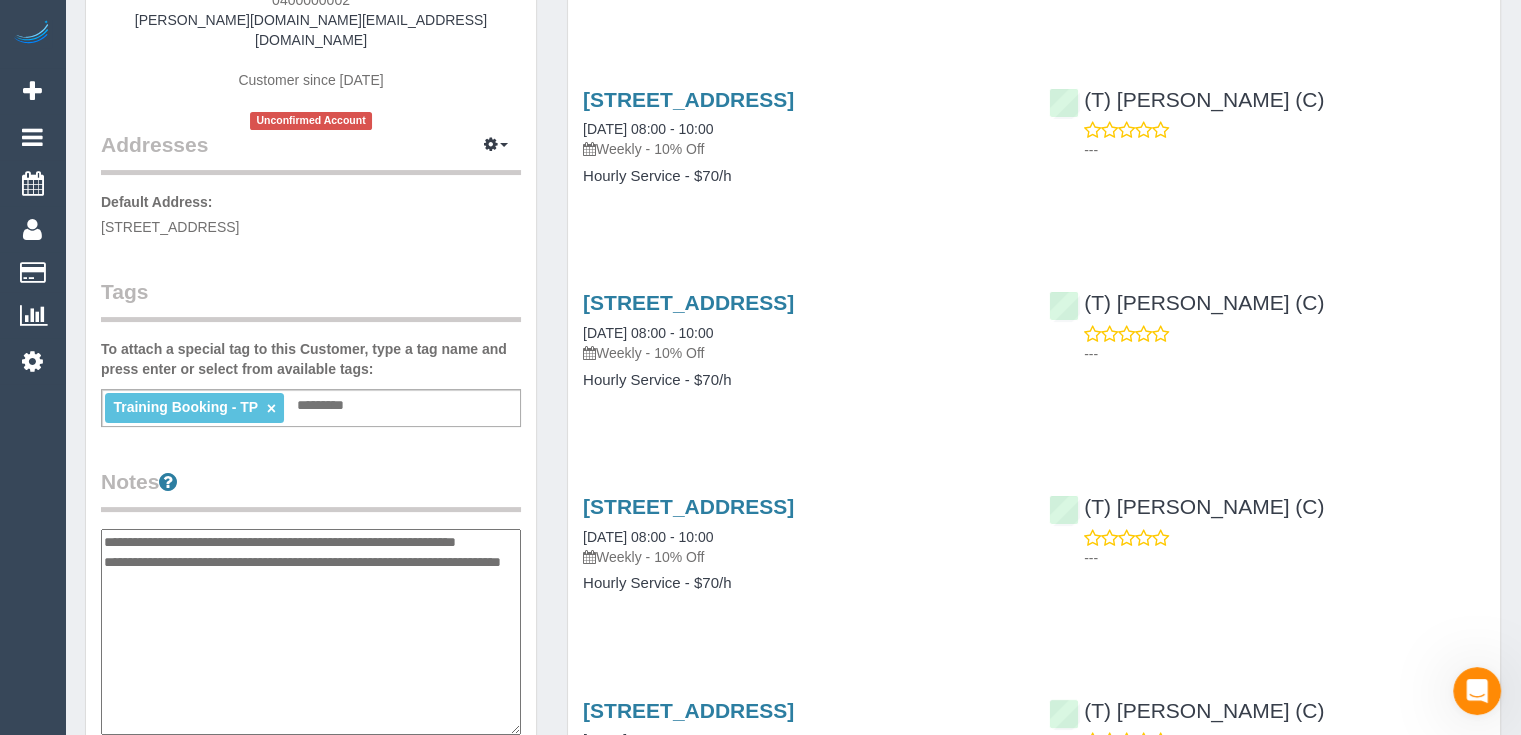 scroll, scrollTop: 380, scrollLeft: 0, axis: vertical 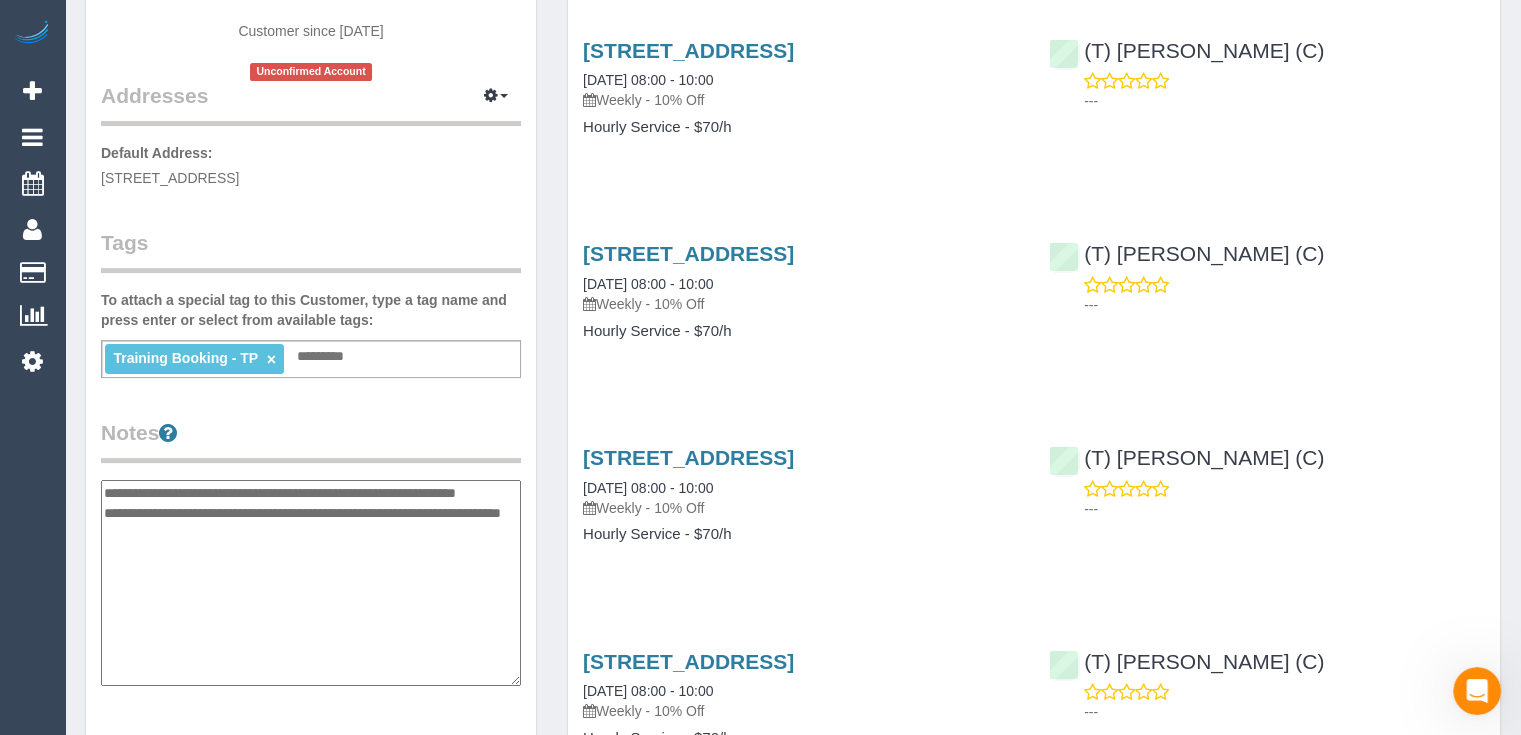 drag, startPoint x: 572, startPoint y: 457, endPoint x: 983, endPoint y: 441, distance: 411.3113 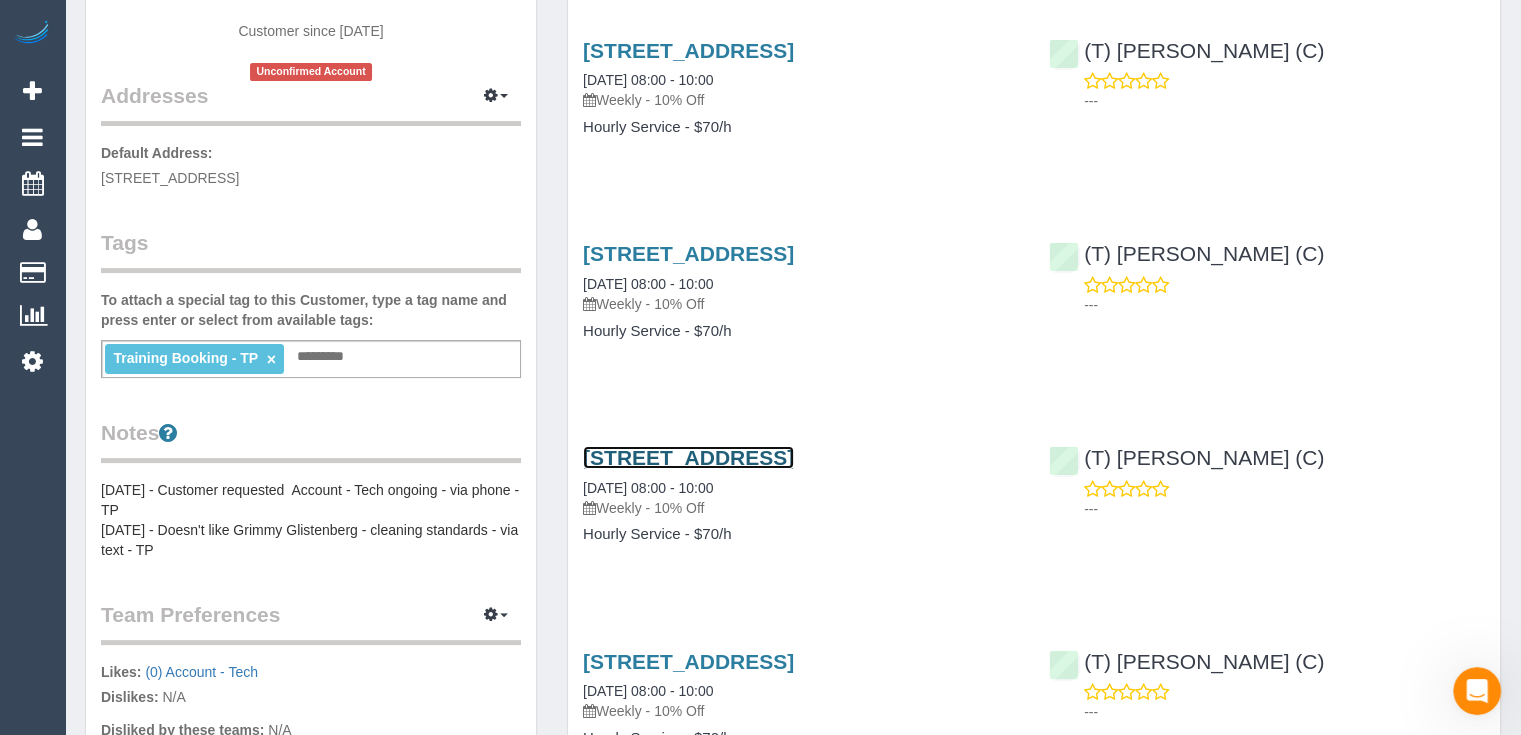copy on "63 Polishing Drive, Mop Lakes, VIC 3040" 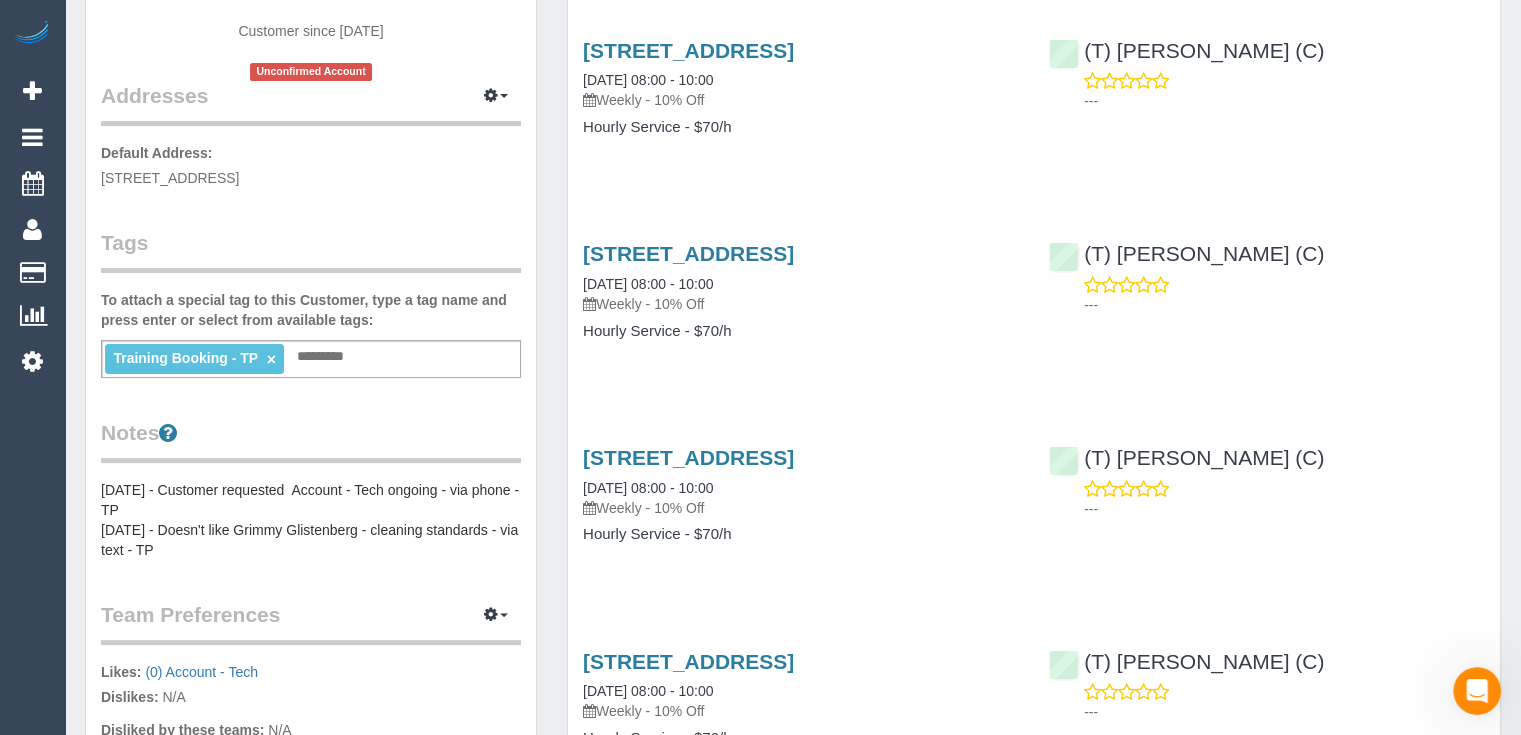 drag, startPoint x: 572, startPoint y: 47, endPoint x: 999, endPoint y: 40, distance: 427.05737 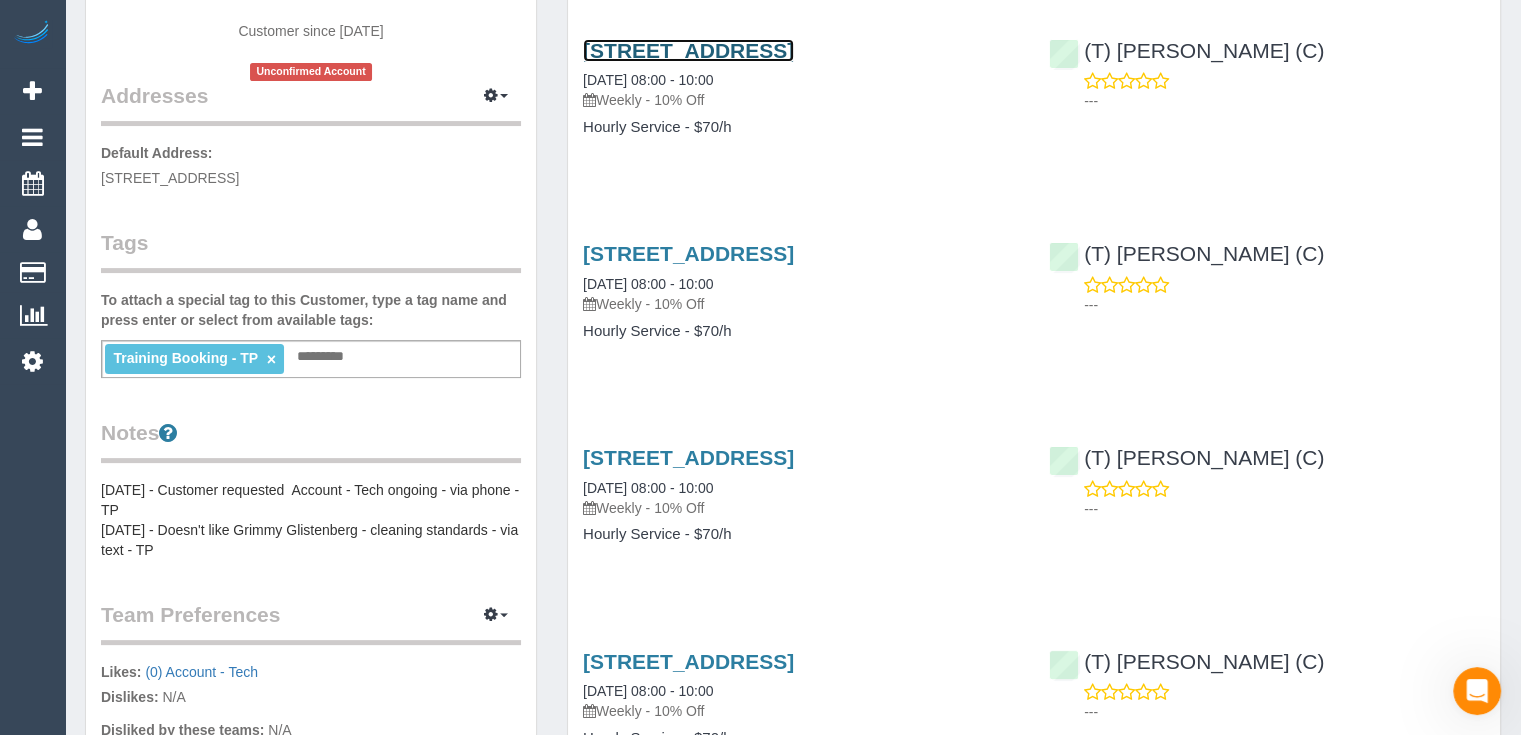 copy on "63 Polishing Drive, Mop Lakes, VIC 3040" 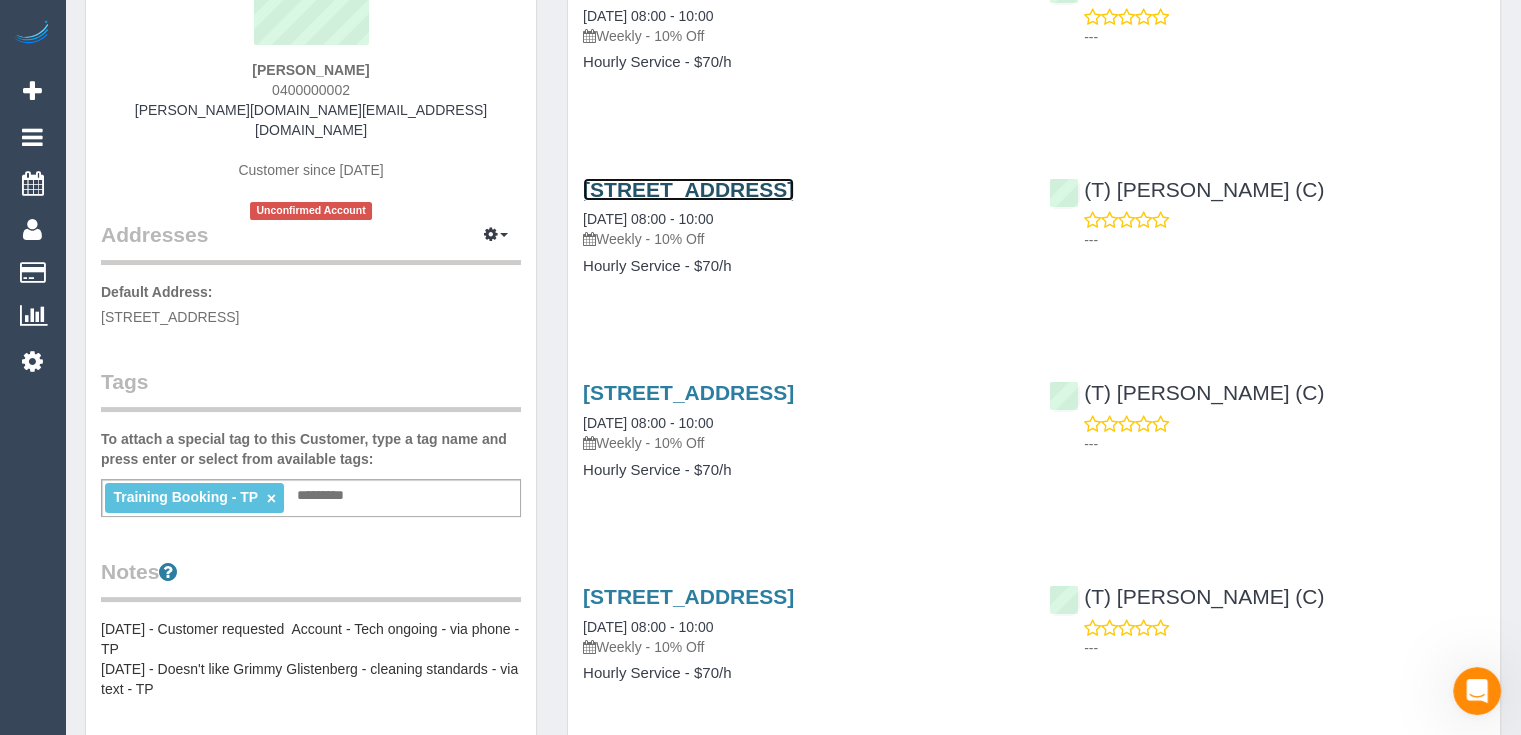 scroll, scrollTop: 0, scrollLeft: 0, axis: both 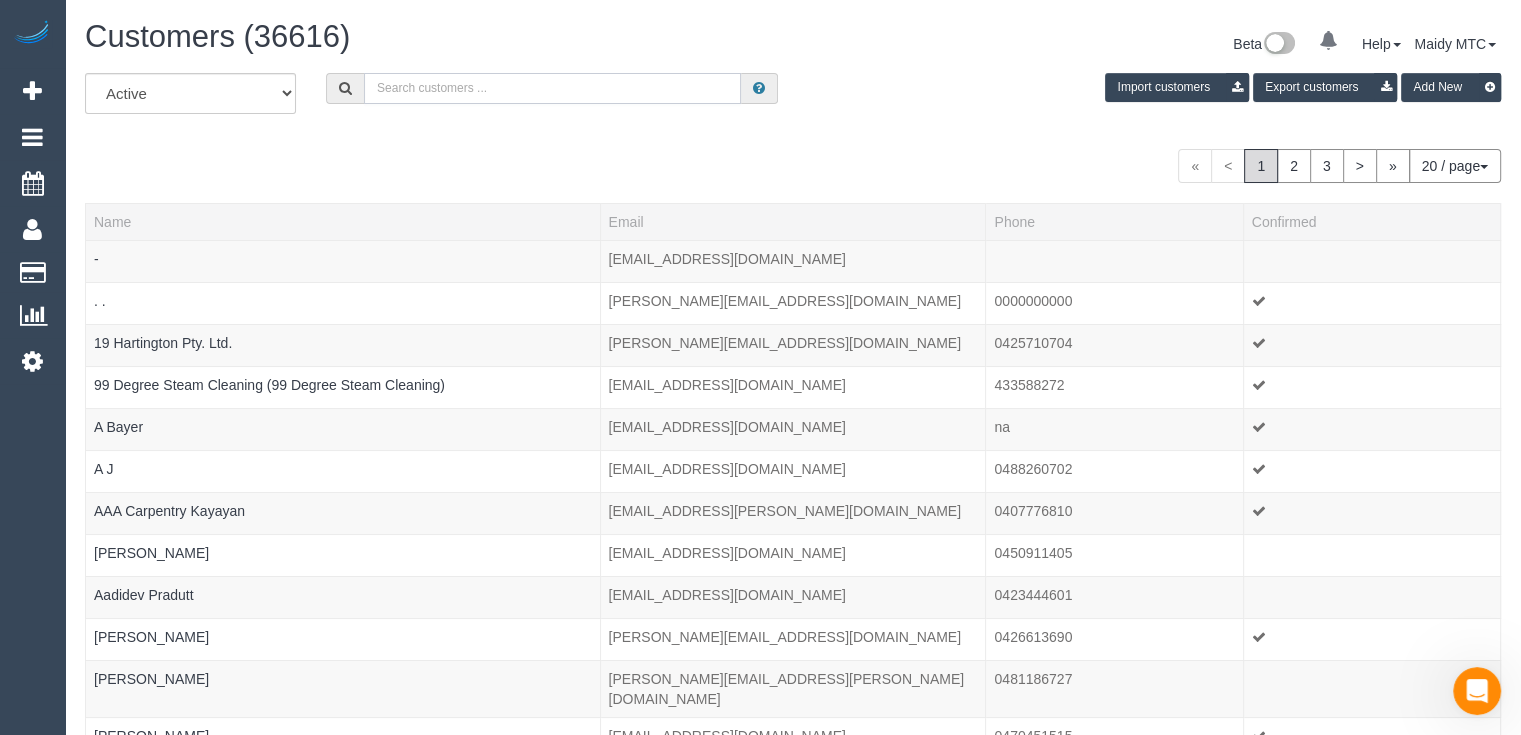 click at bounding box center (552, 88) 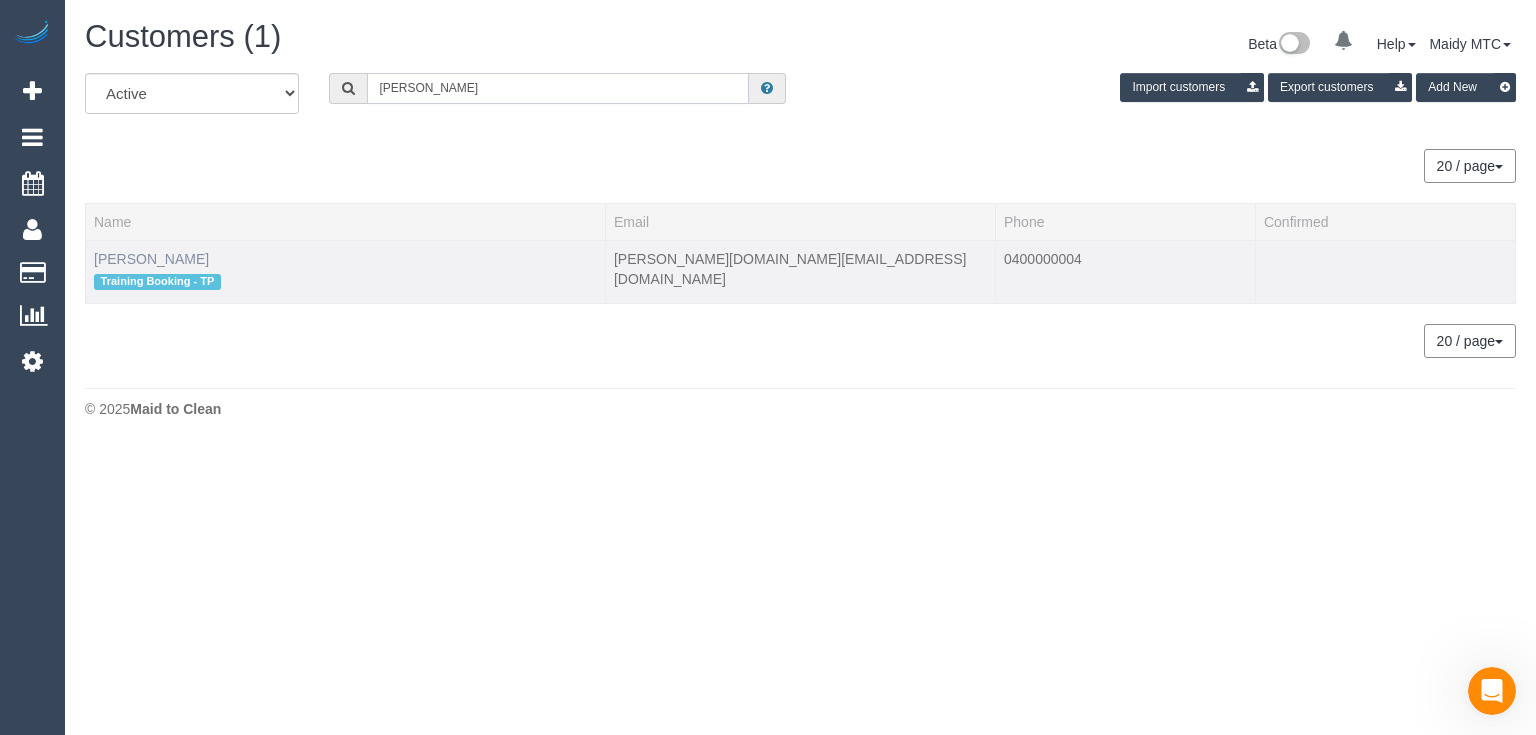 type on "Vicky Vacuum" 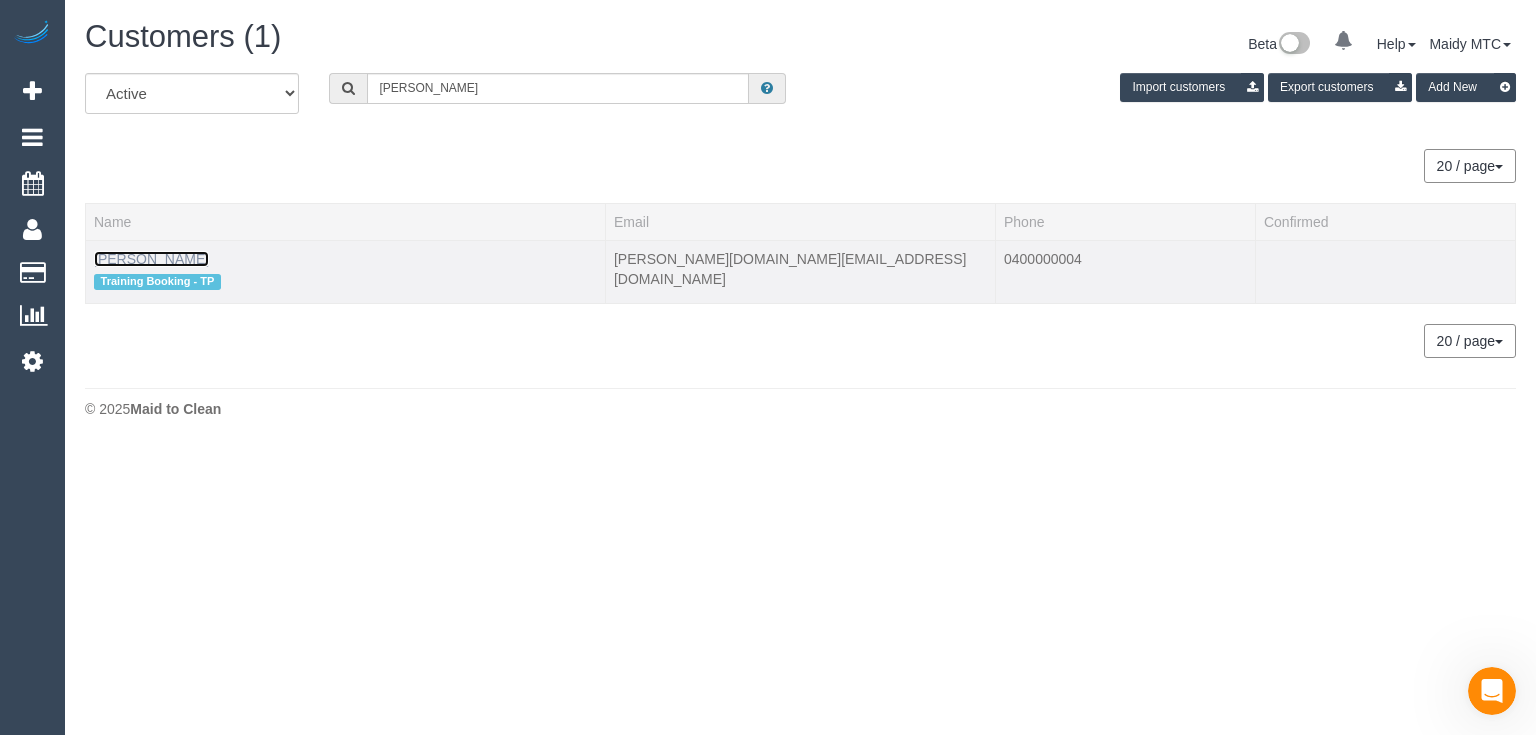 click on "Vicky Vacuum" at bounding box center (151, 259) 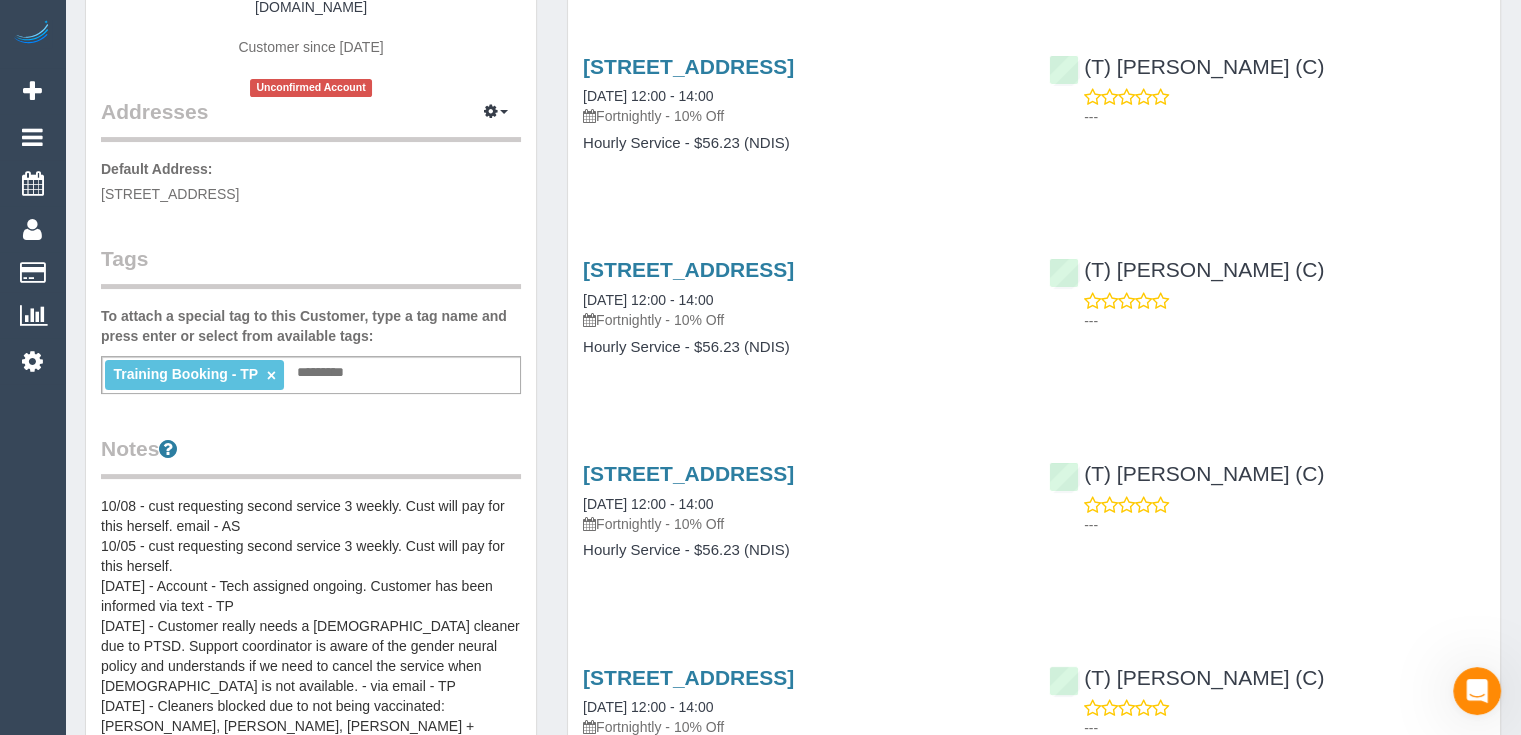 scroll, scrollTop: 400, scrollLeft: 0, axis: vertical 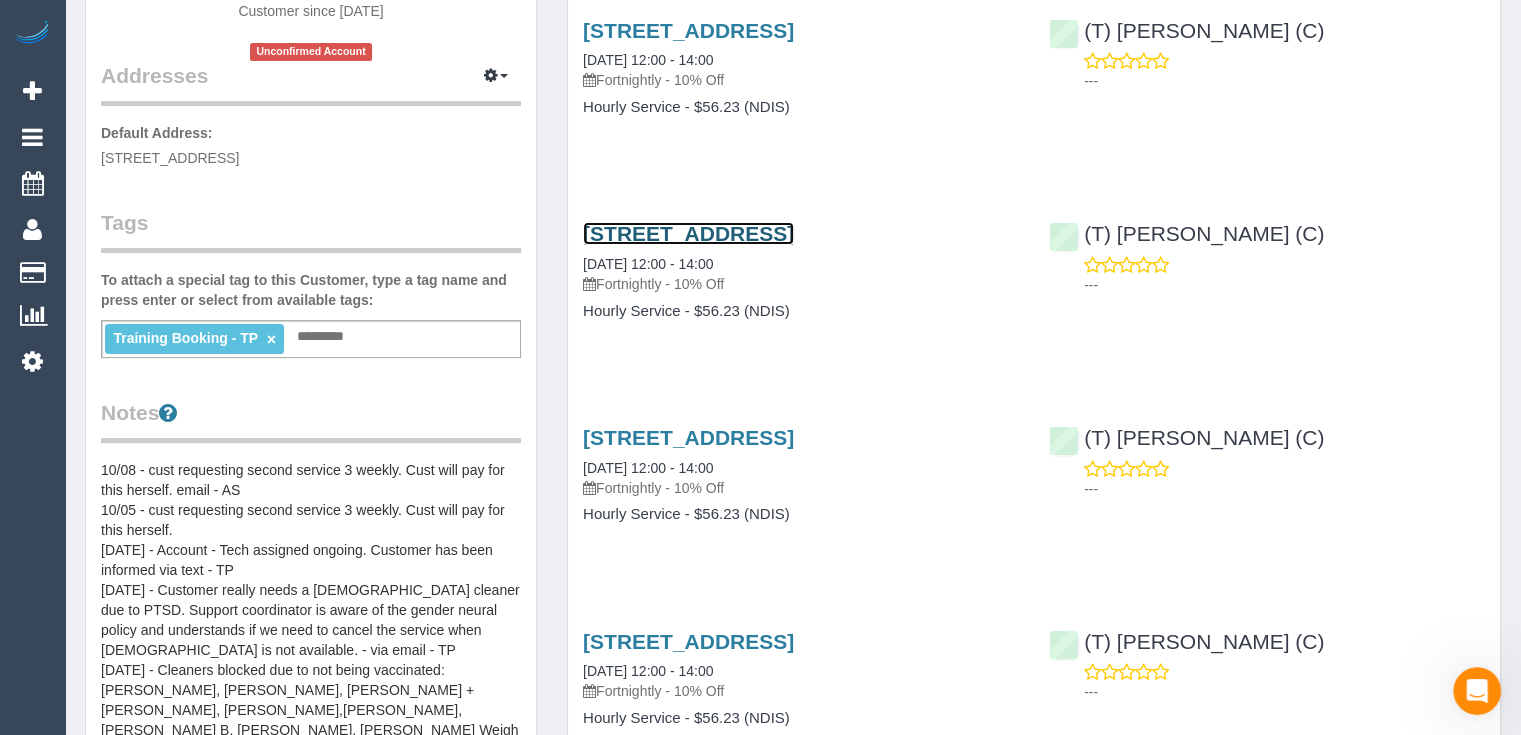 click on "55 Sweep Avenue, Cleanfield, VIC 3156" at bounding box center (688, 233) 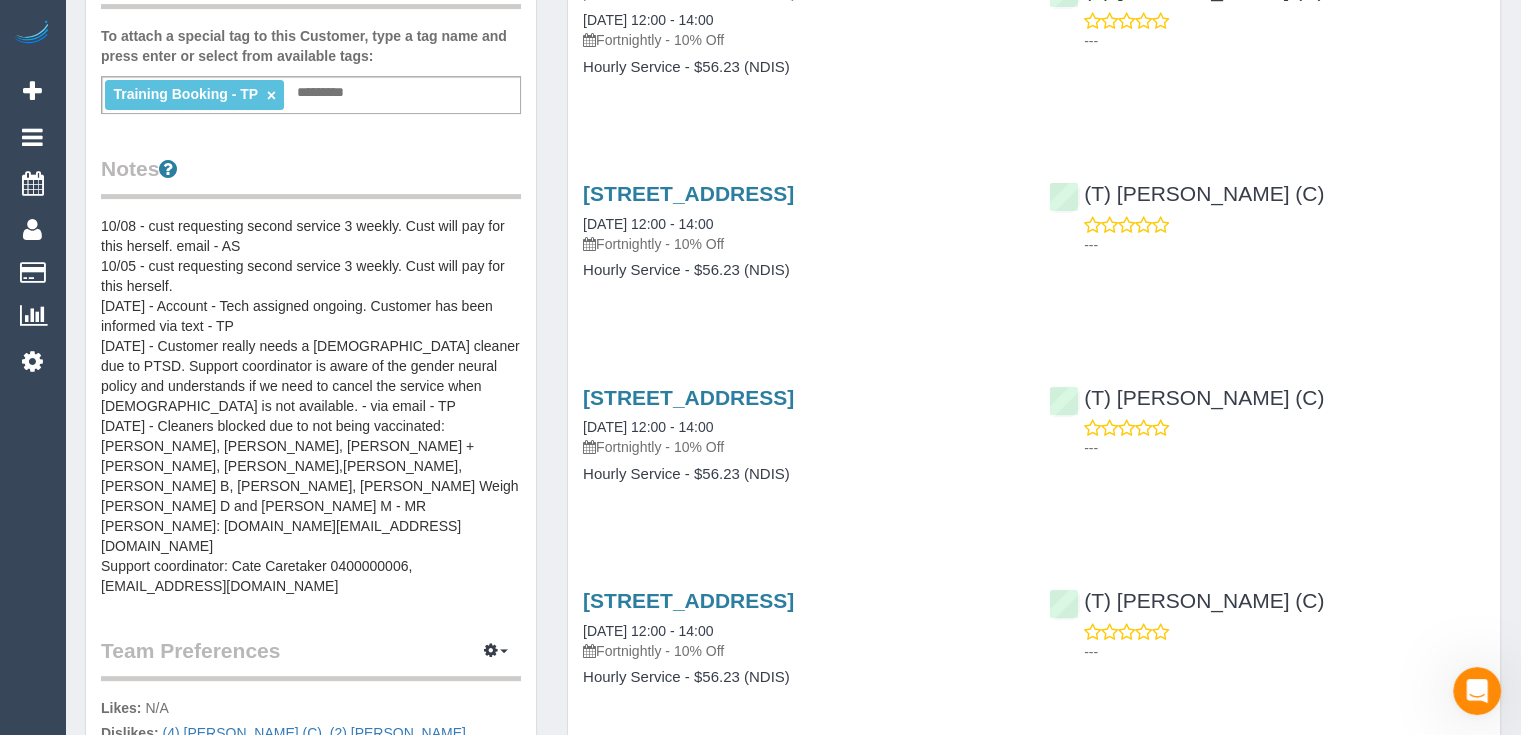 scroll, scrollTop: 444, scrollLeft: 0, axis: vertical 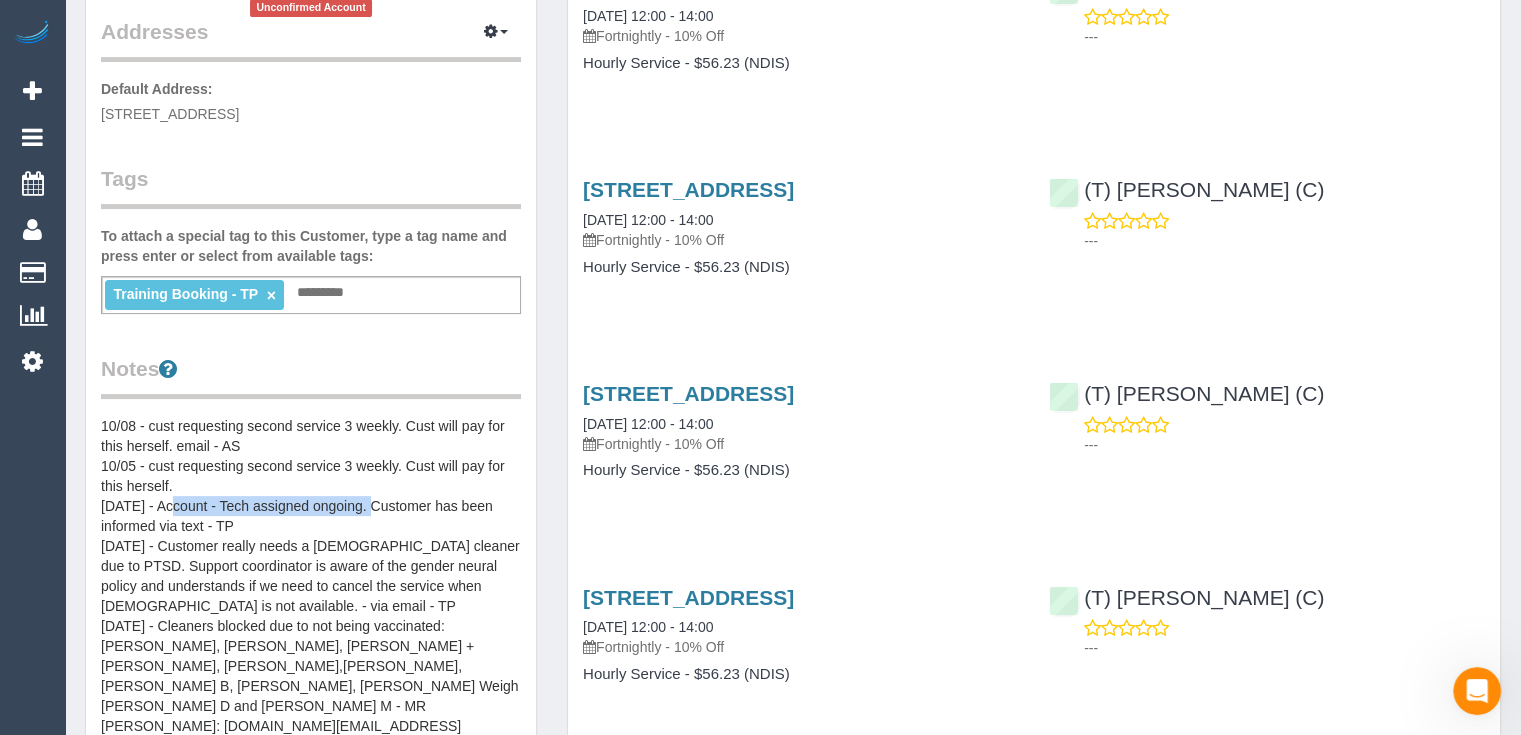 drag, startPoint x: 165, startPoint y: 481, endPoint x: 372, endPoint y: 491, distance: 207.24141 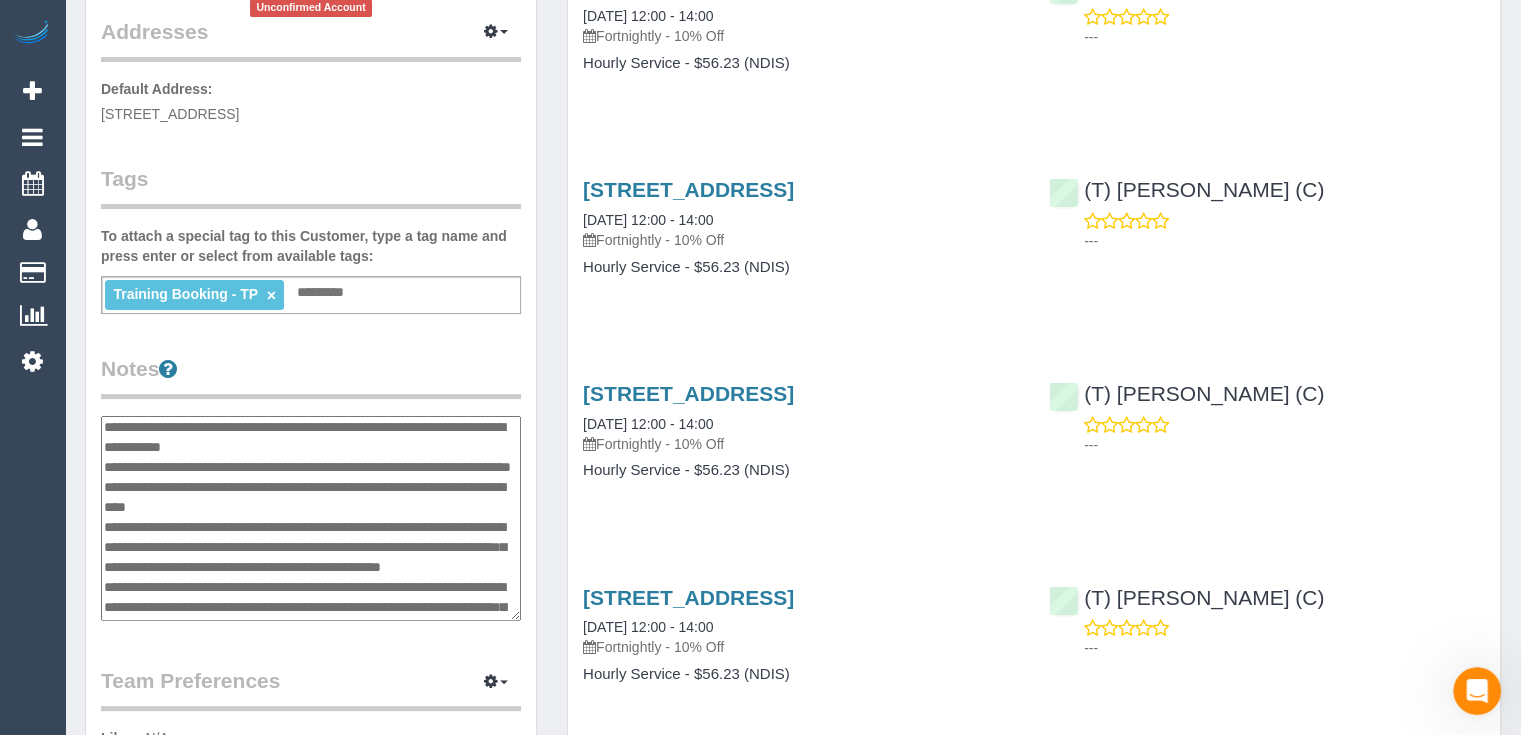 scroll, scrollTop: 0, scrollLeft: 0, axis: both 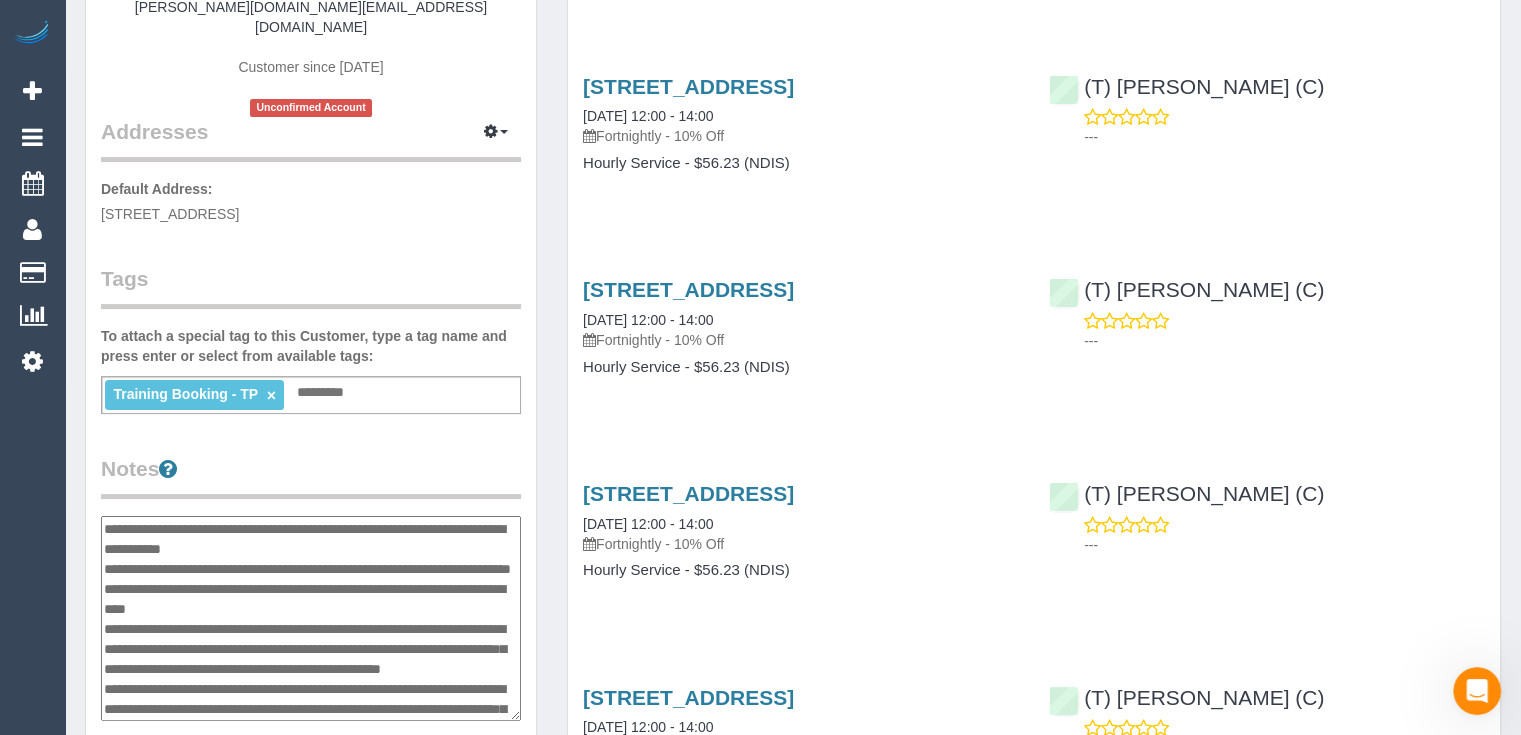 drag, startPoint x: 169, startPoint y: 584, endPoint x: 372, endPoint y: 593, distance: 203.1994 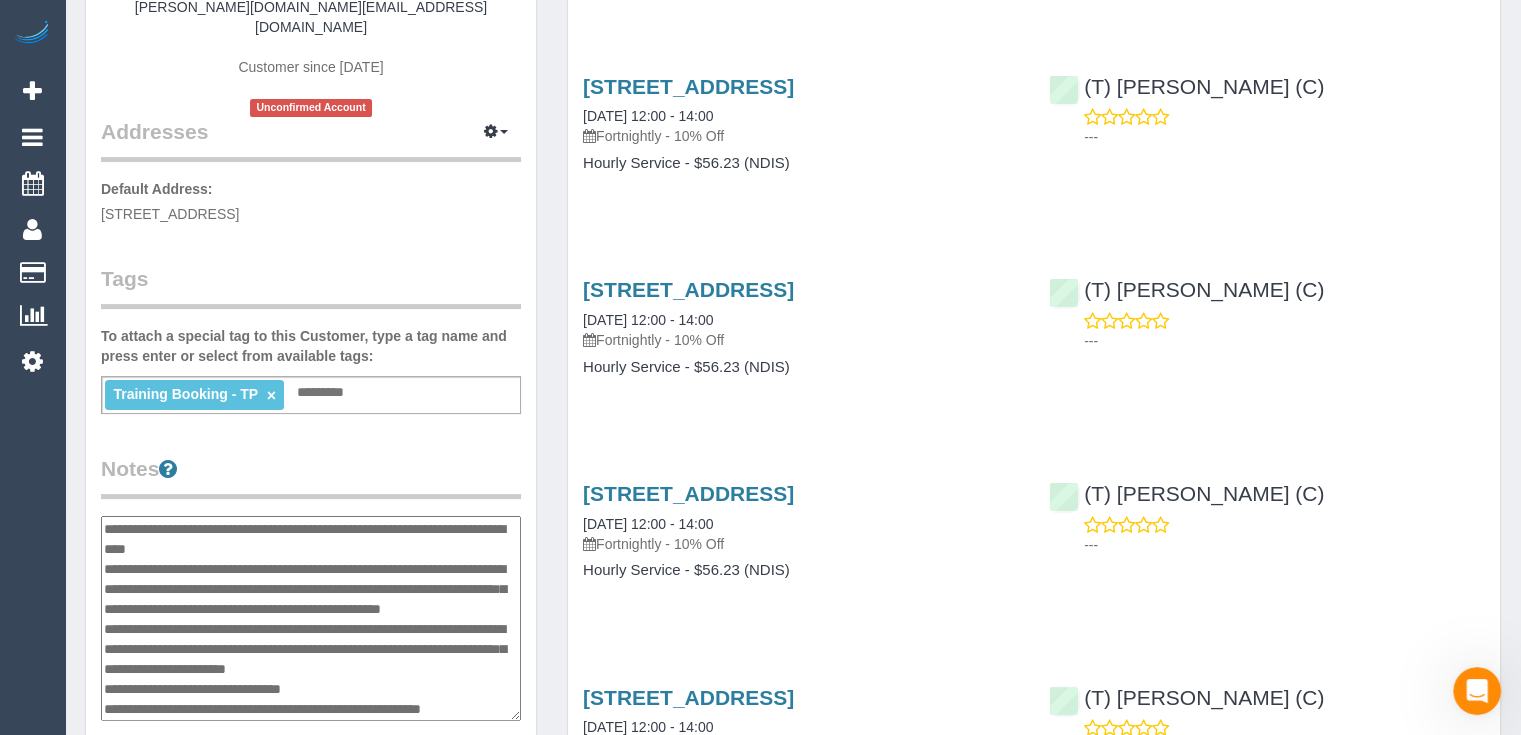 scroll, scrollTop: 140, scrollLeft: 0, axis: vertical 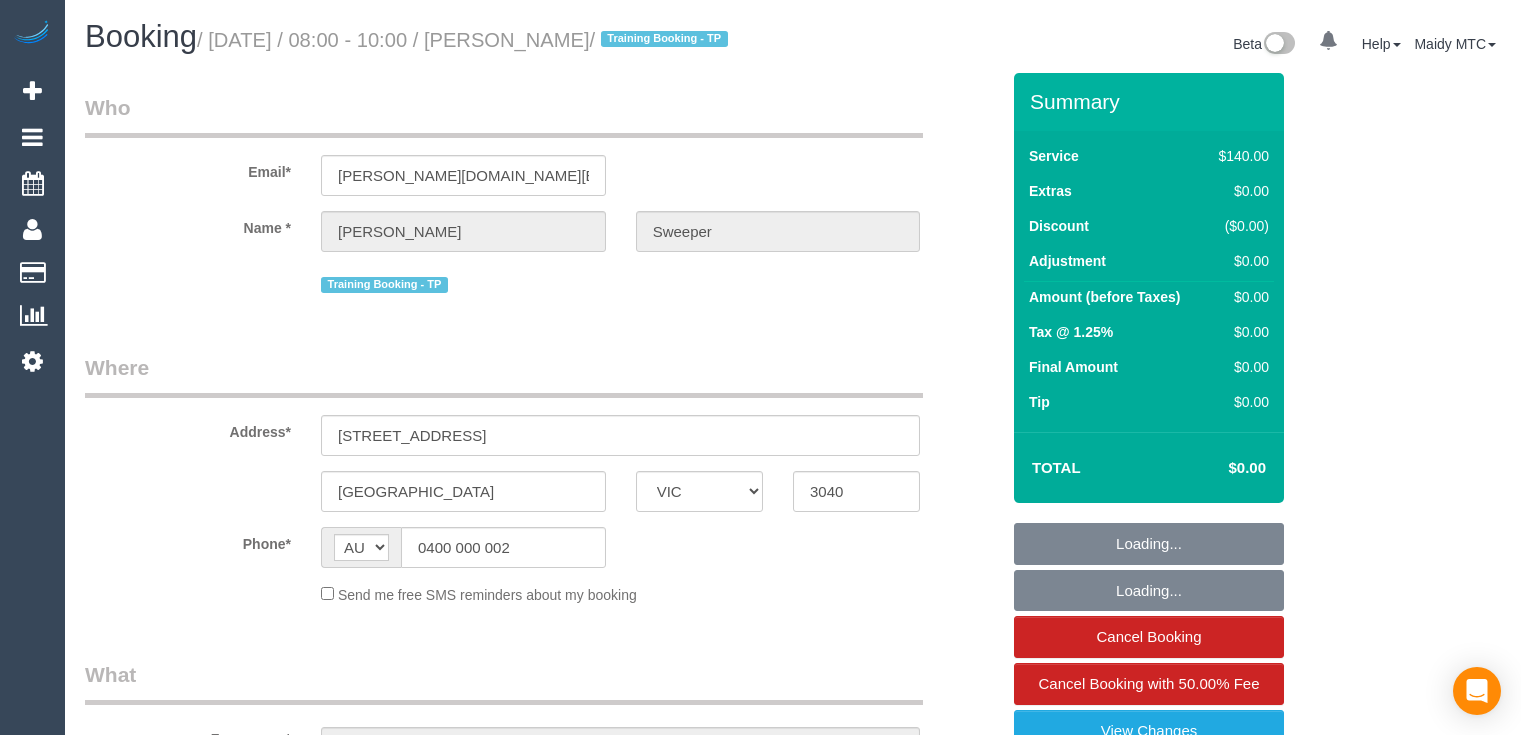 select on "VIC" 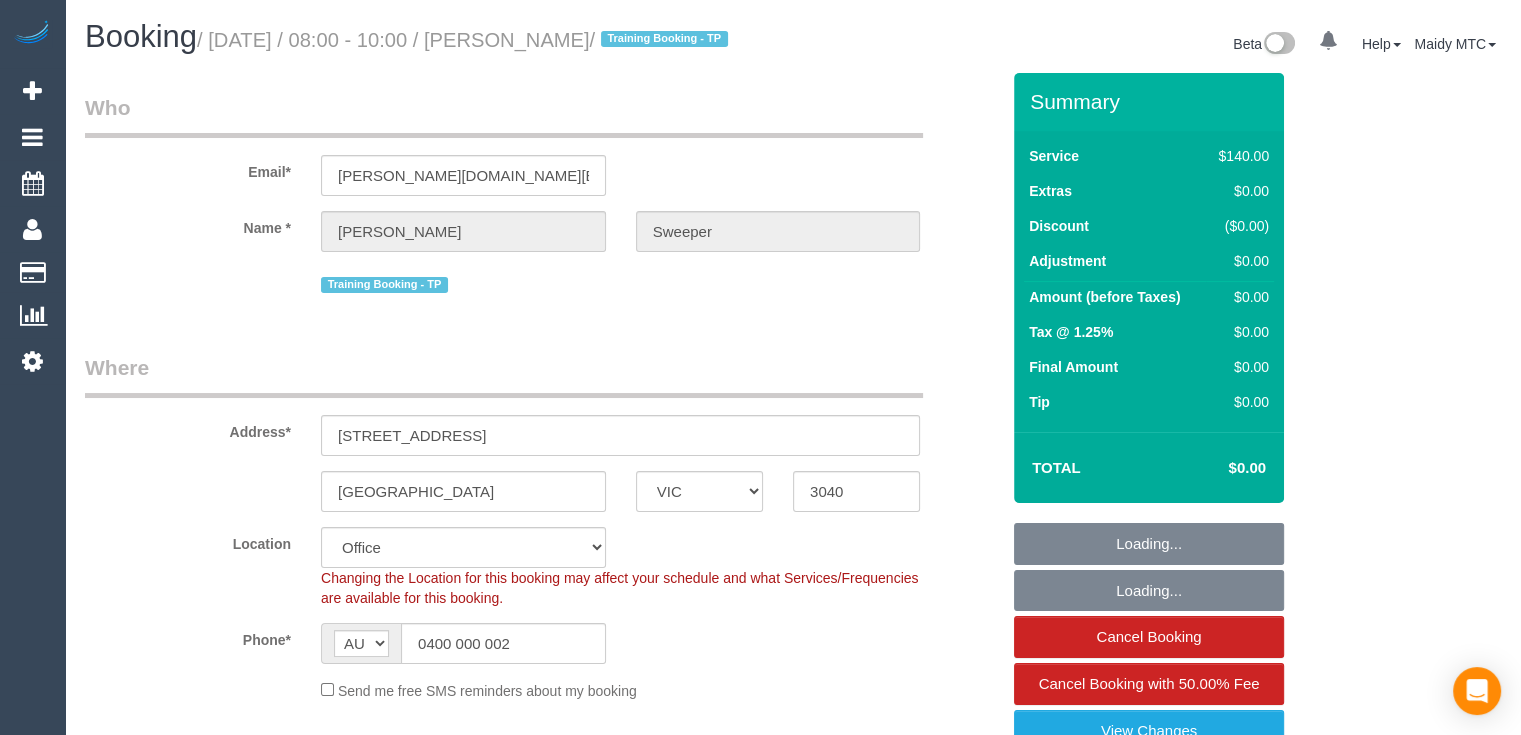 select on "object:678" 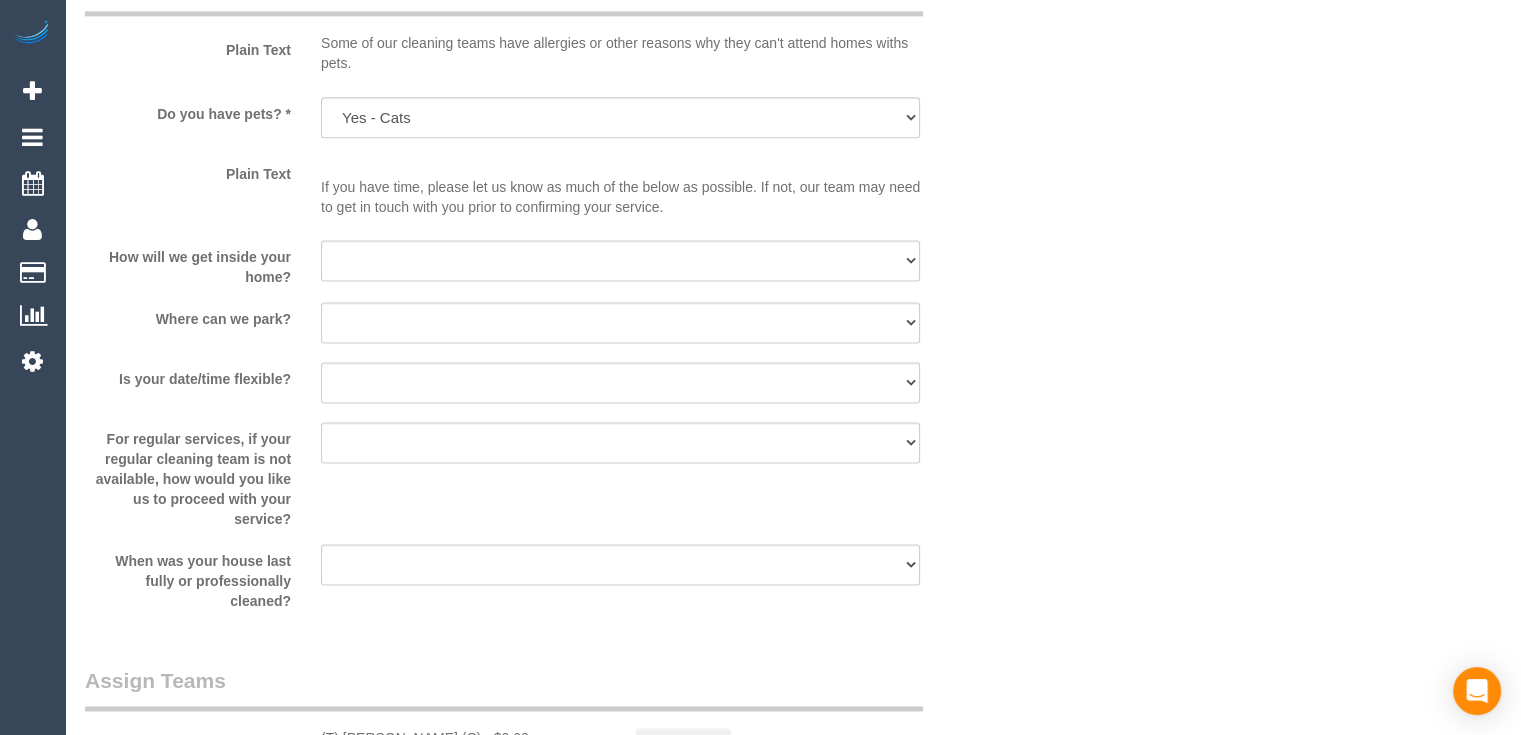 scroll, scrollTop: 2900, scrollLeft: 0, axis: vertical 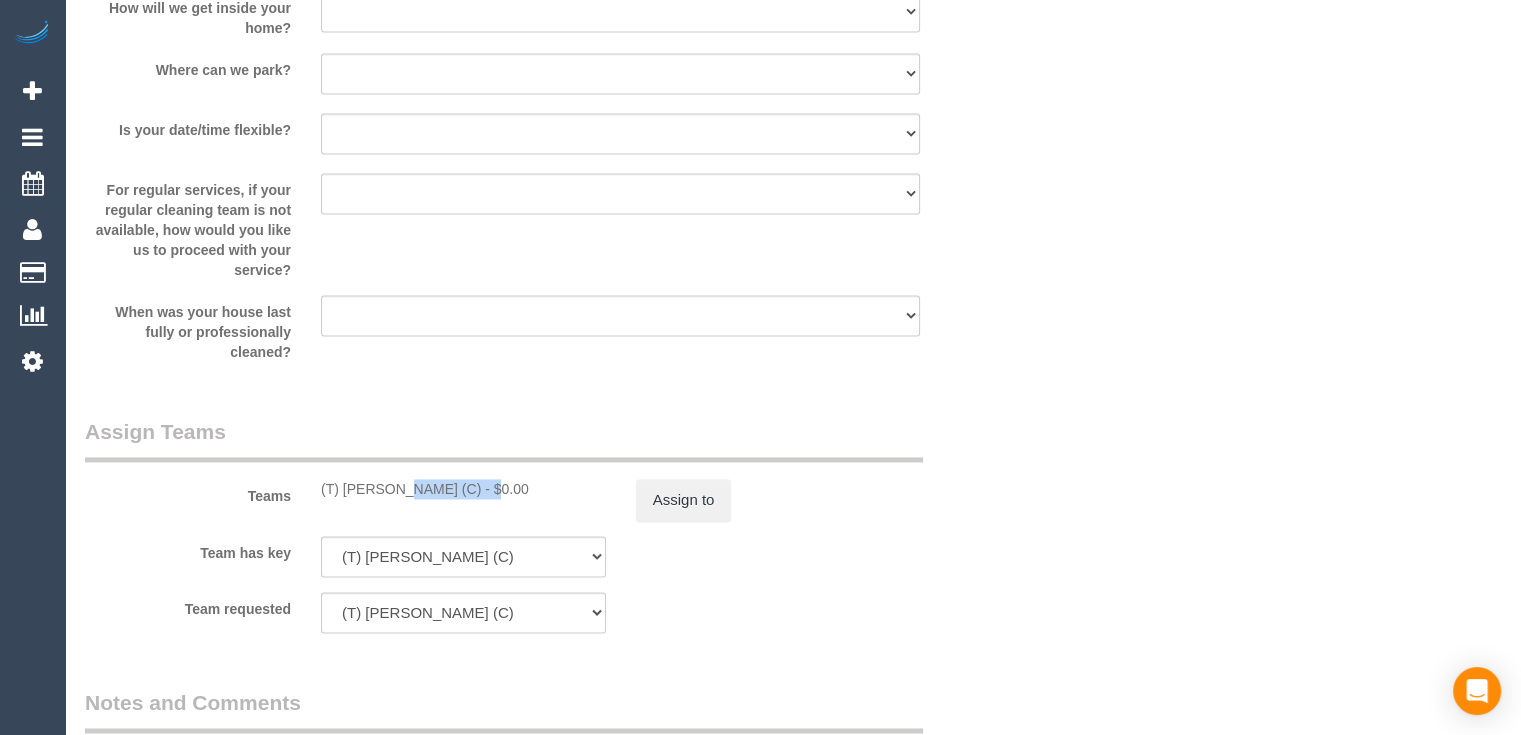 drag, startPoint x: 339, startPoint y: 491, endPoint x: 428, endPoint y: 494, distance: 89.050545 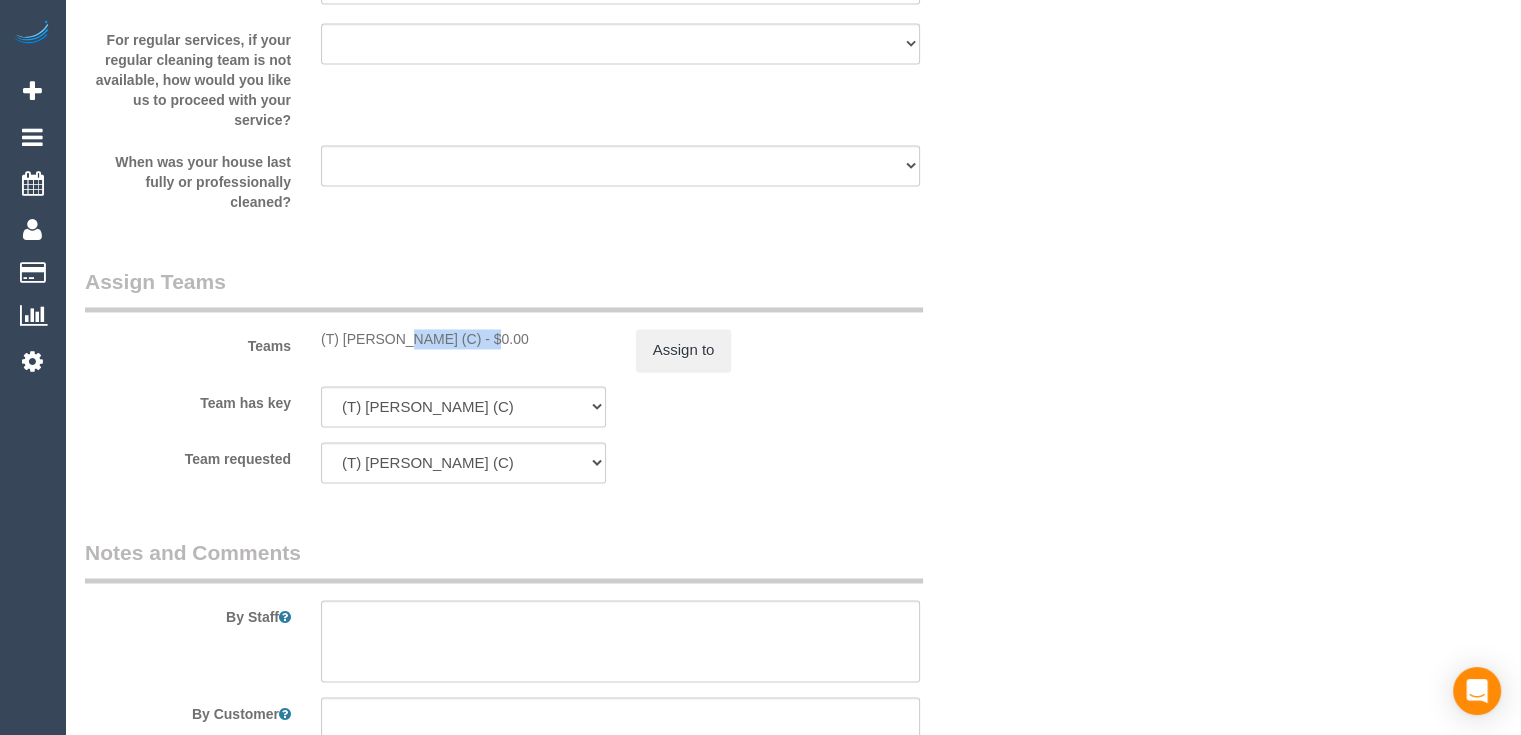 scroll, scrollTop: 3100, scrollLeft: 0, axis: vertical 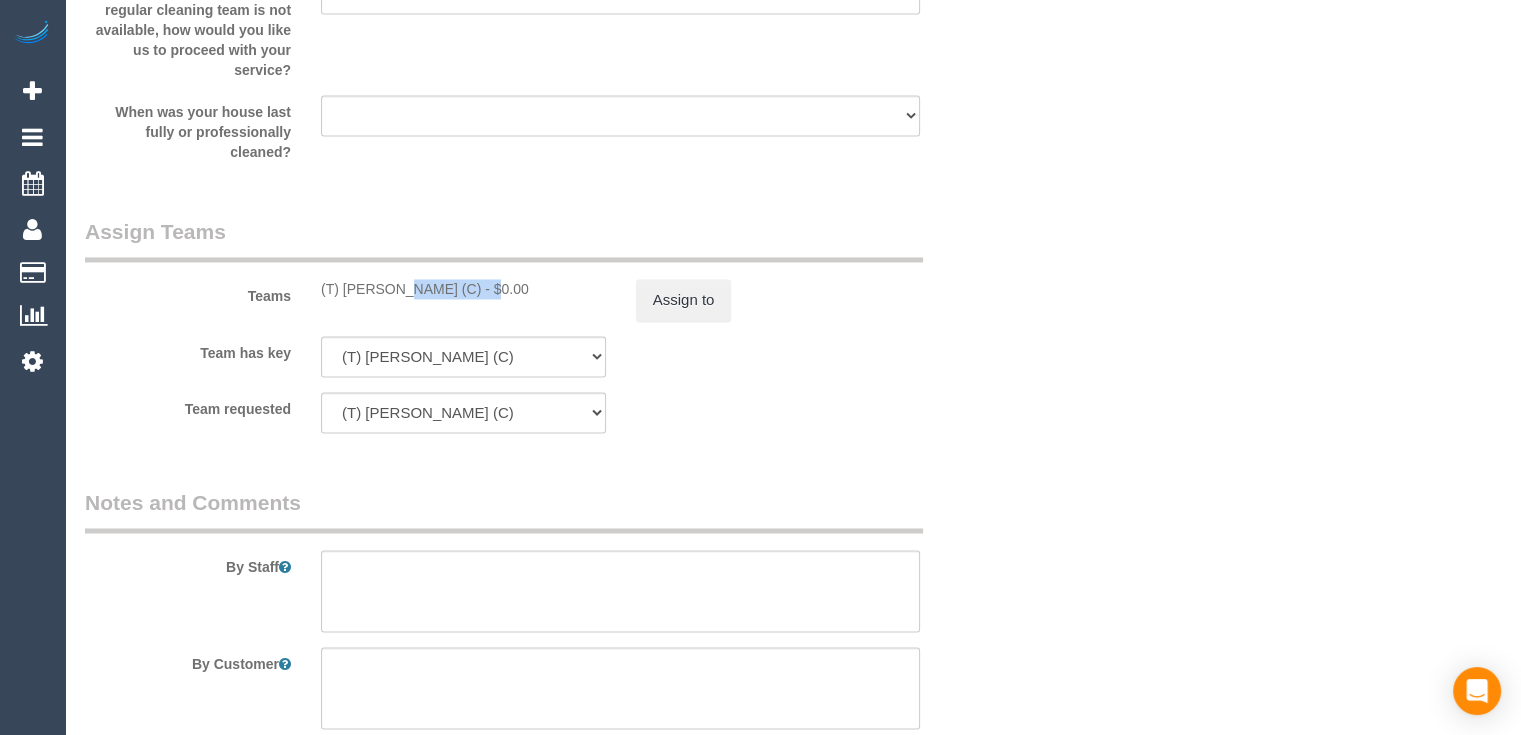 copy on "Dusty McDust" 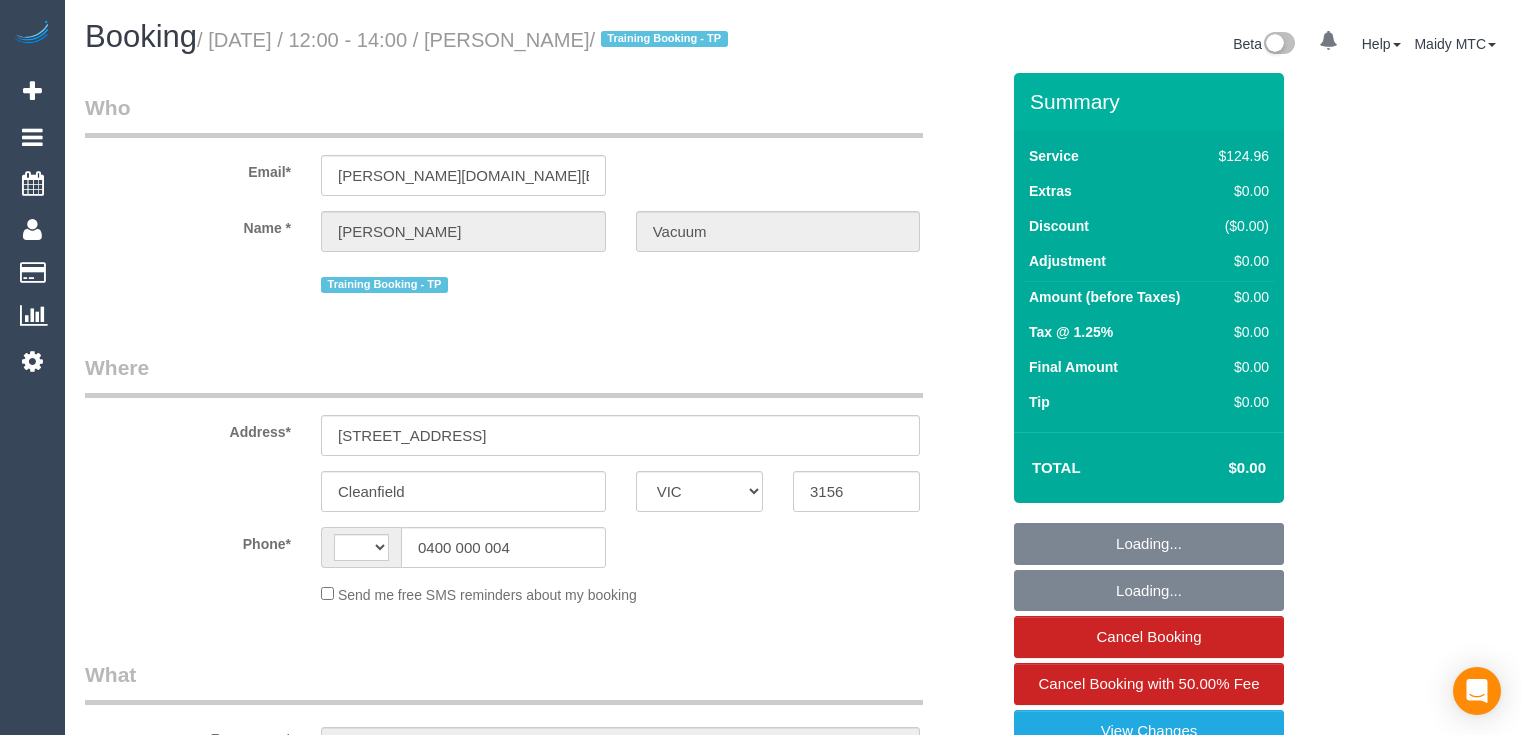 select on "VIC" 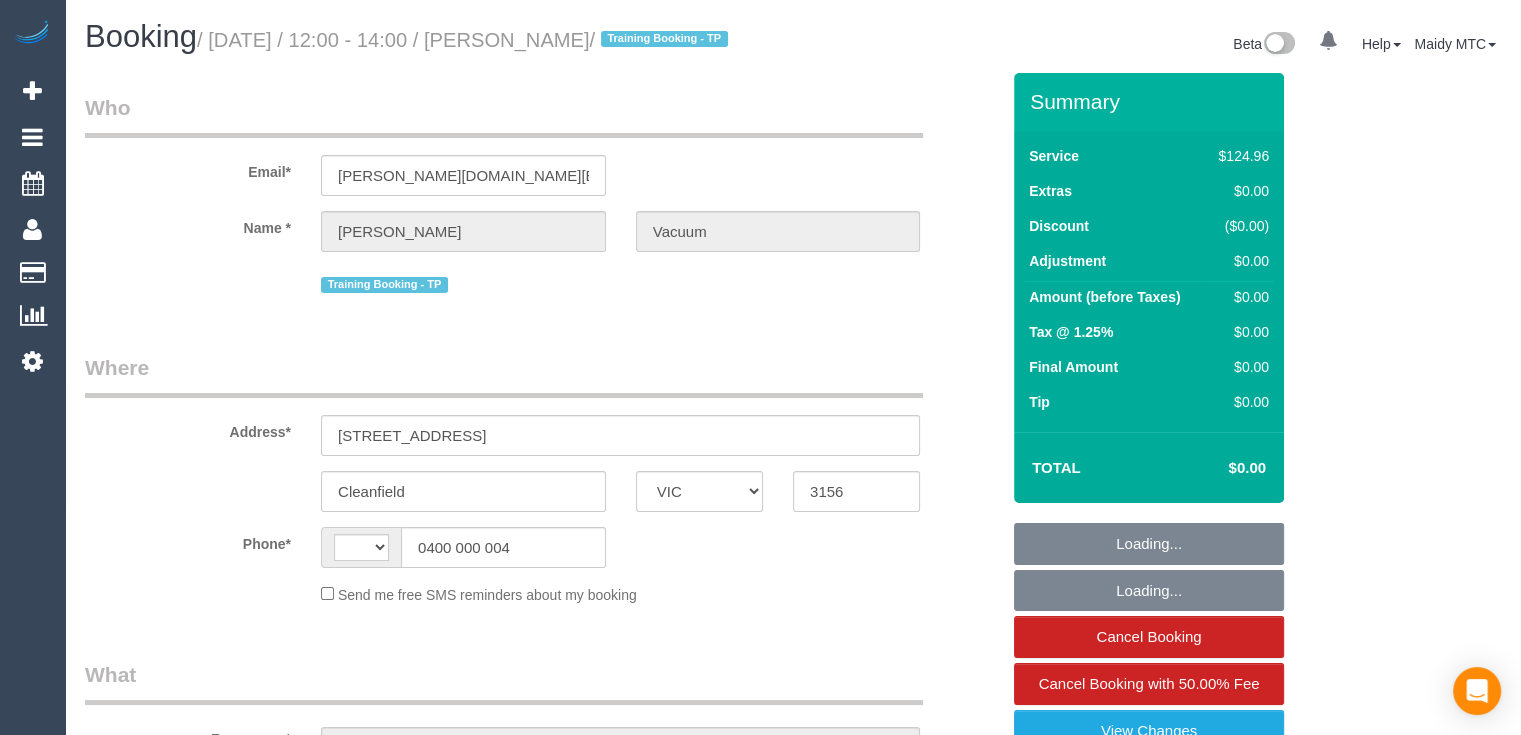 select on "object:283" 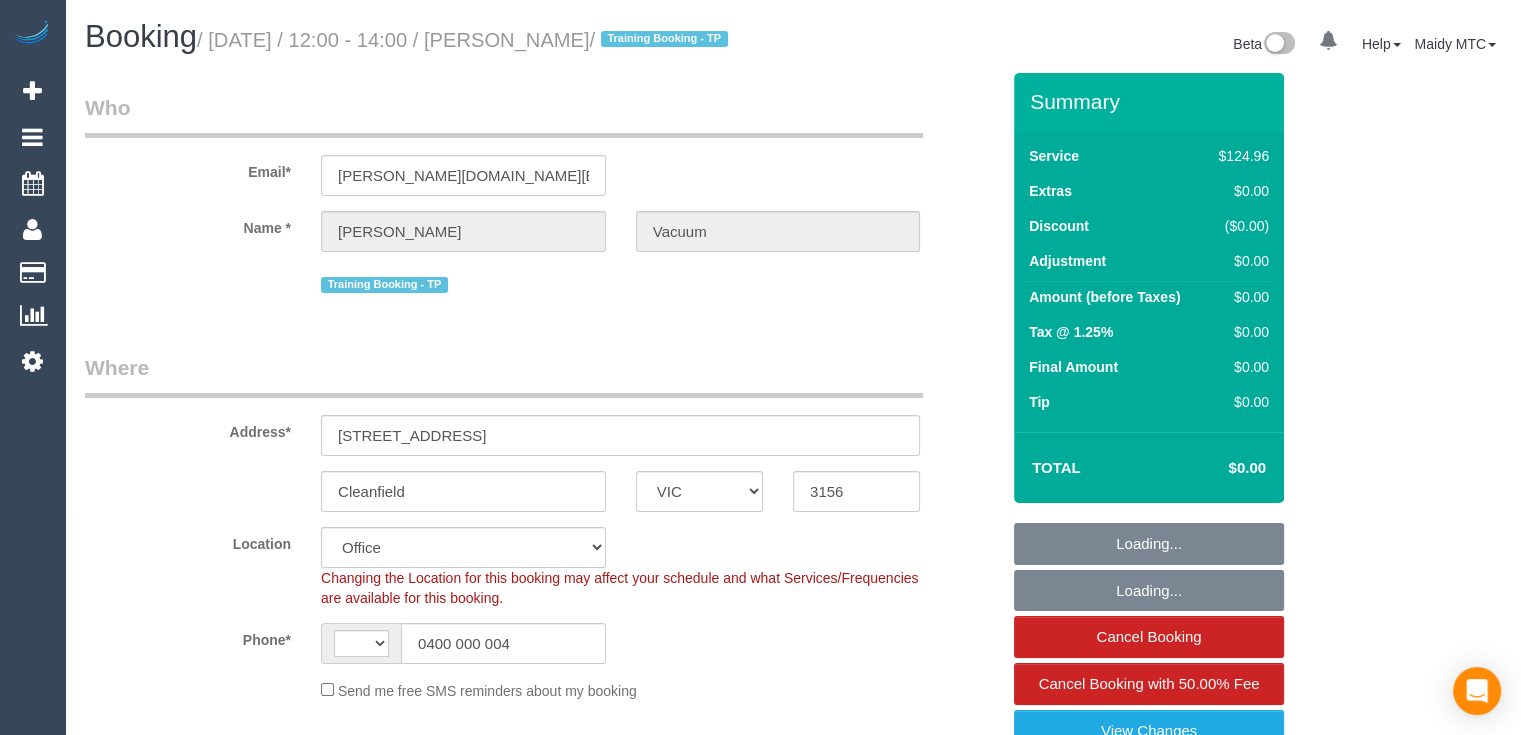 select on "string:AU" 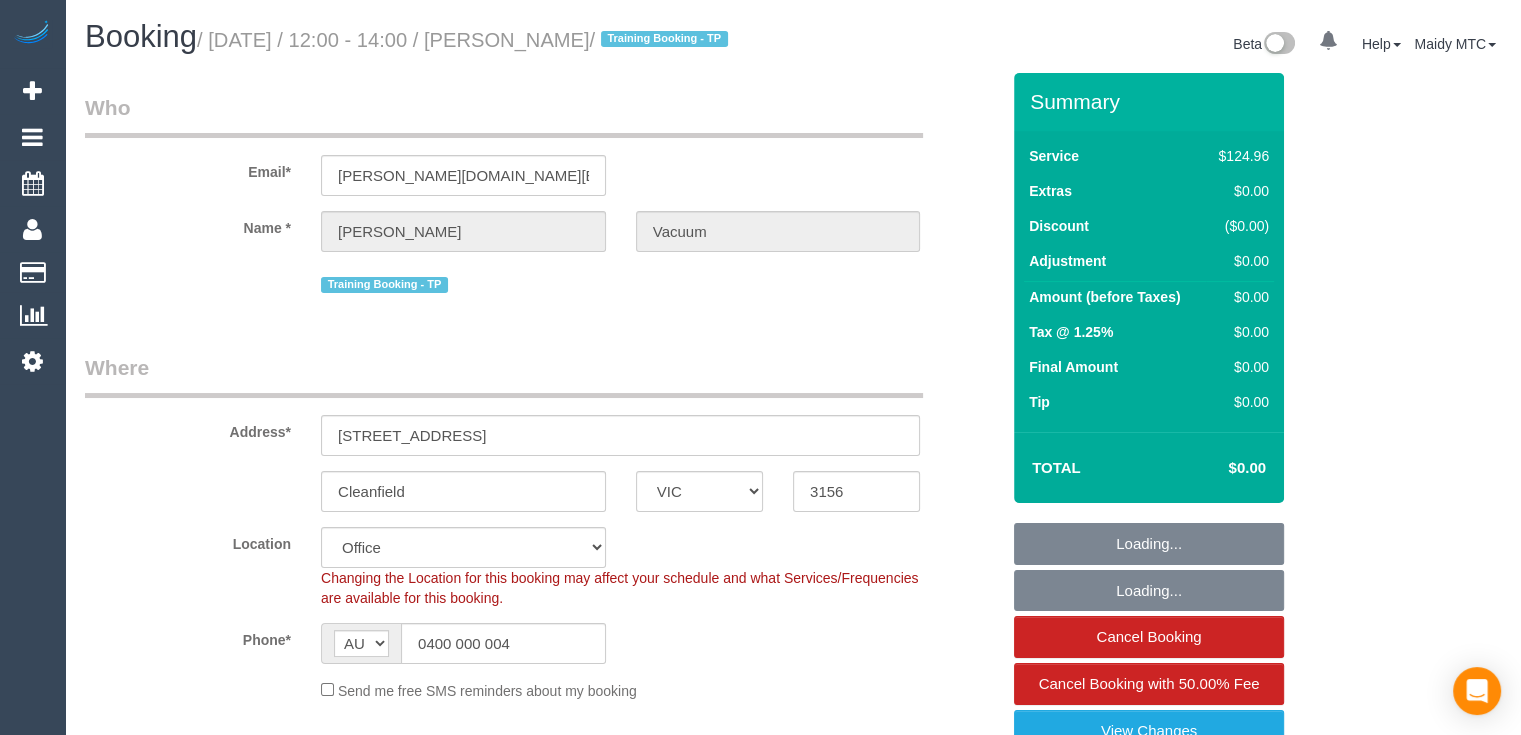 select on "number:30" 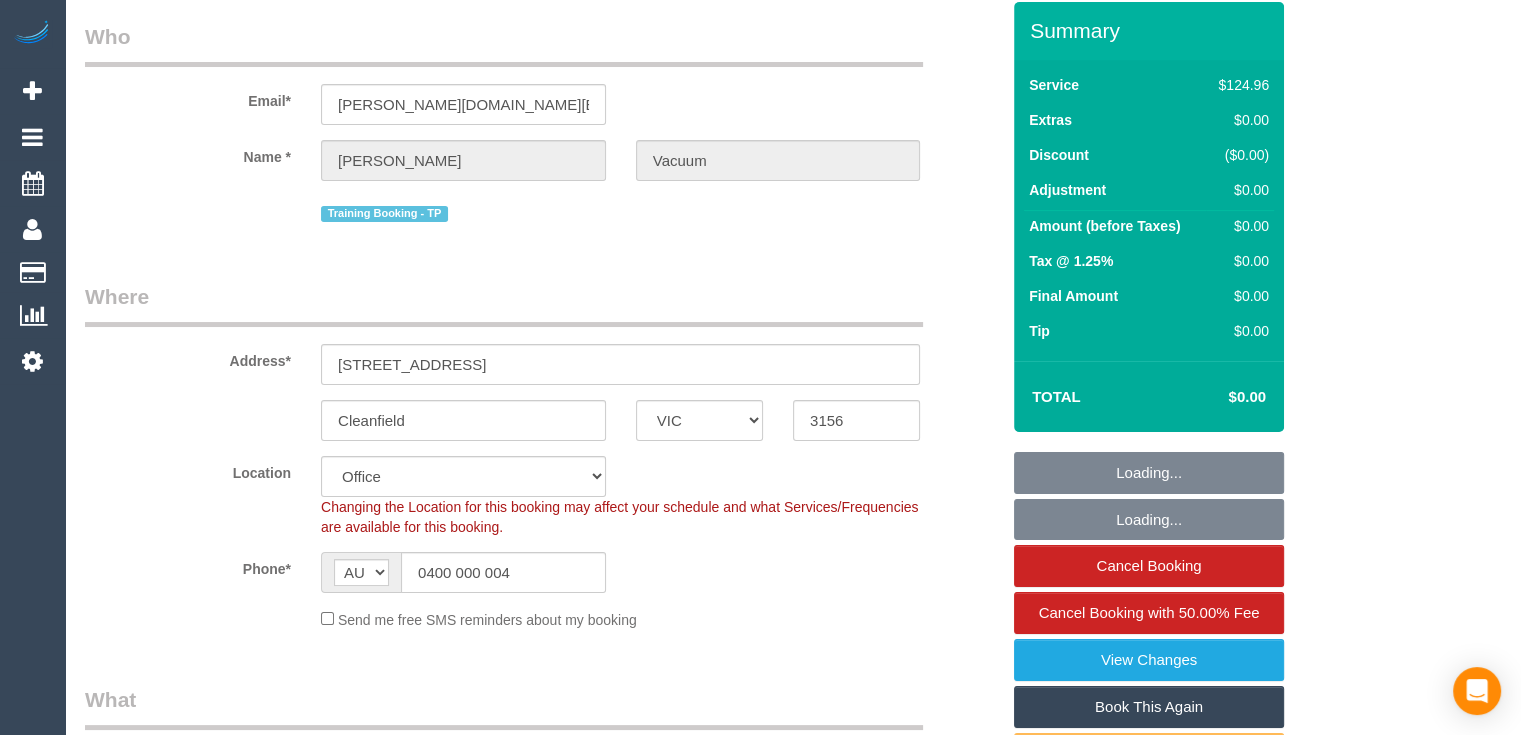 select on "object:683" 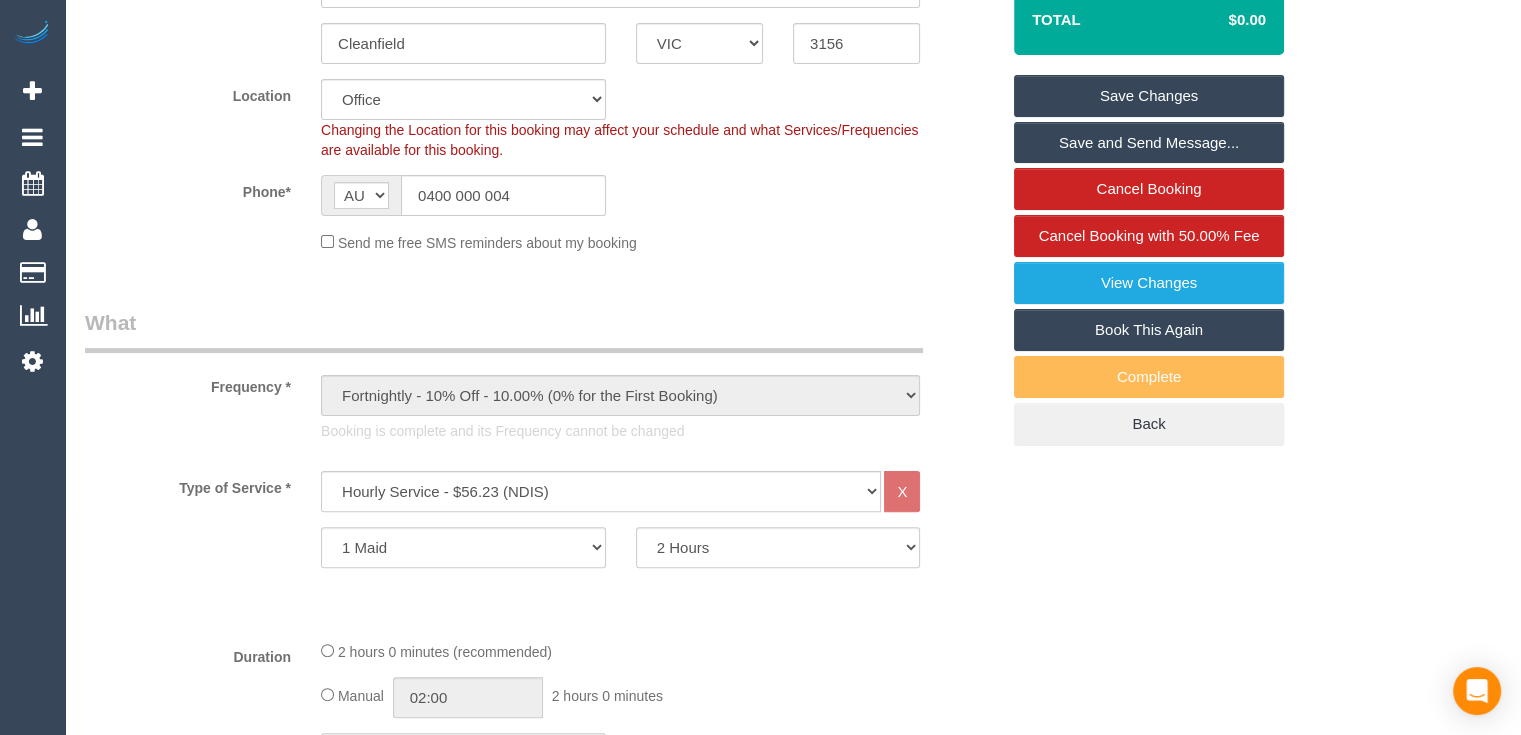 scroll, scrollTop: 500, scrollLeft: 0, axis: vertical 